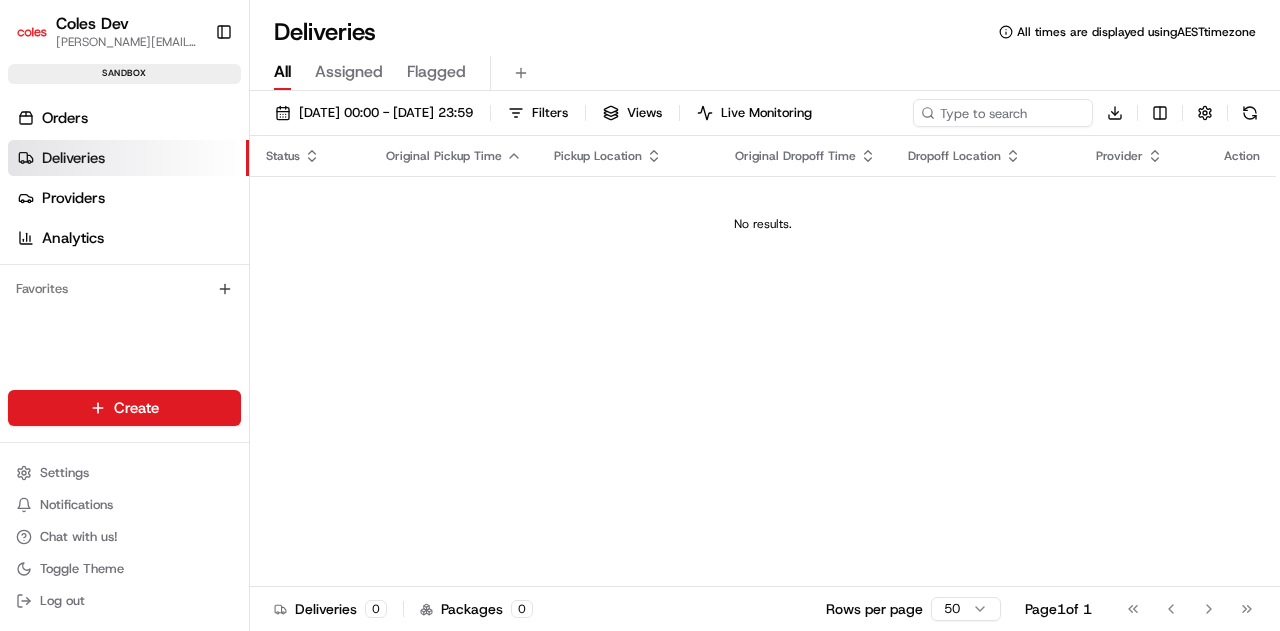 scroll, scrollTop: 0, scrollLeft: 0, axis: both 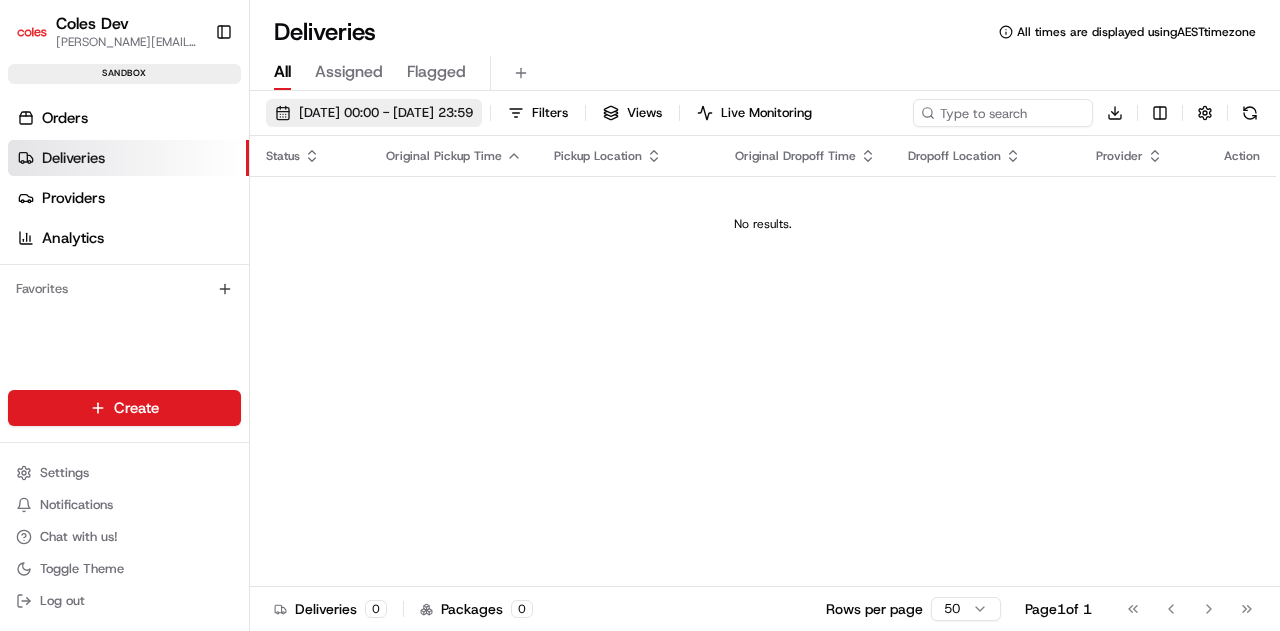 click on "[DATE] 00:00 - [DATE] 23:59" at bounding box center (374, 113) 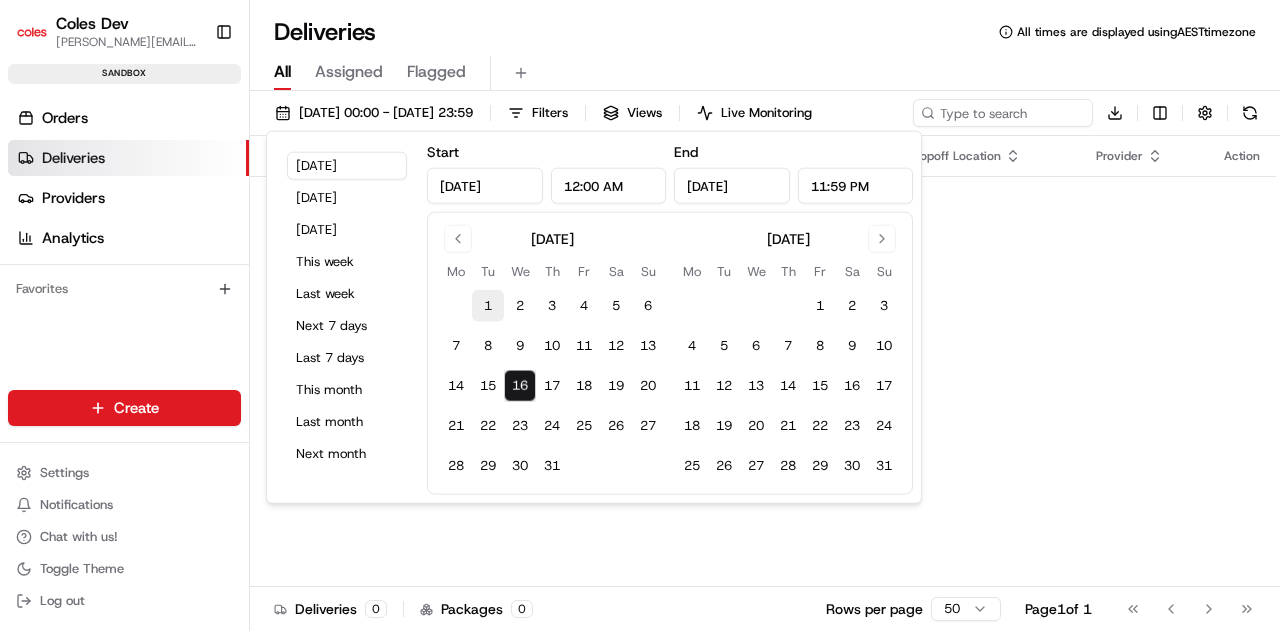 click on "1" at bounding box center [488, 306] 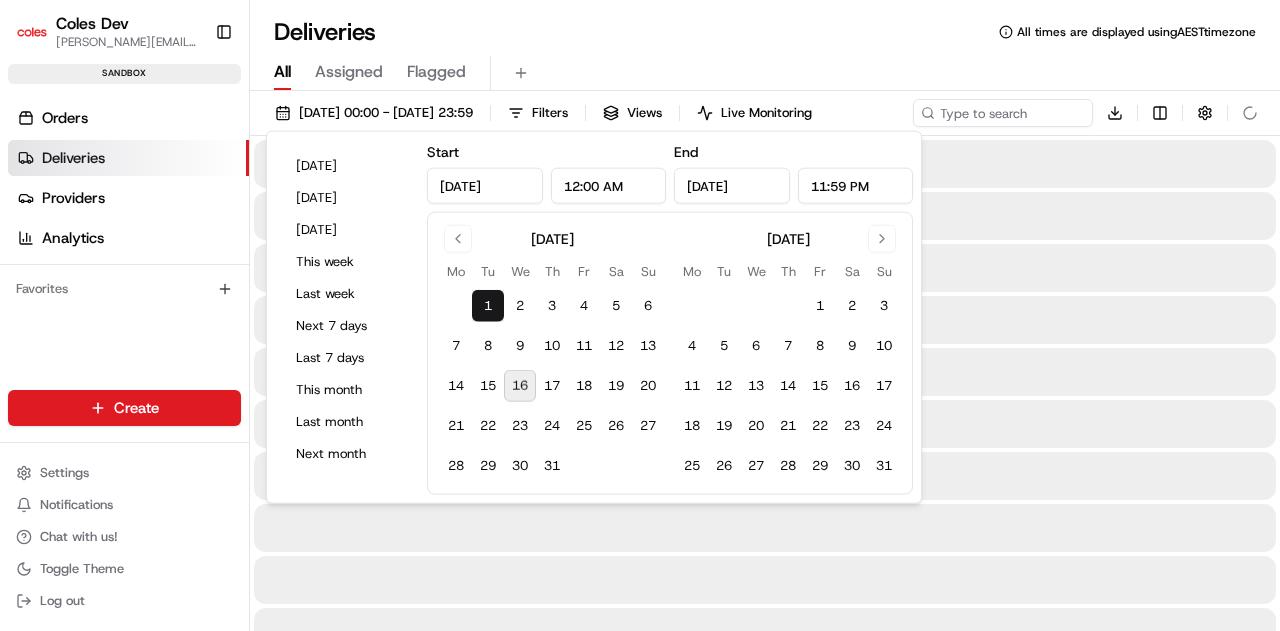 type on "[DATE]" 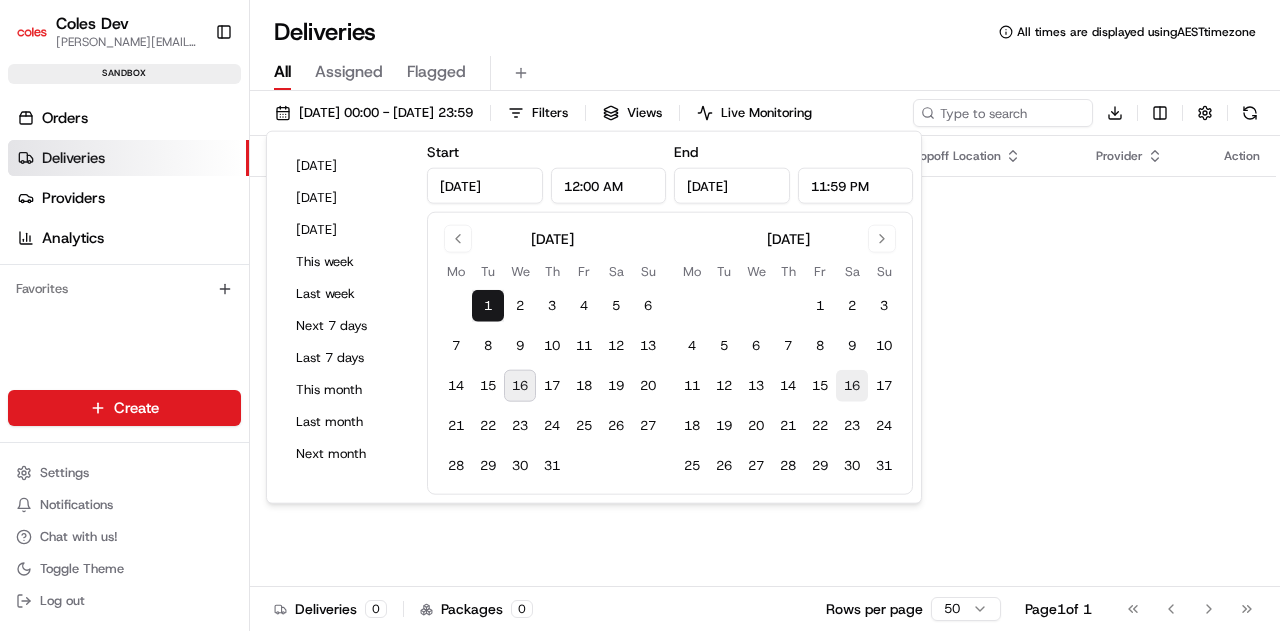 click on "16" at bounding box center [852, 386] 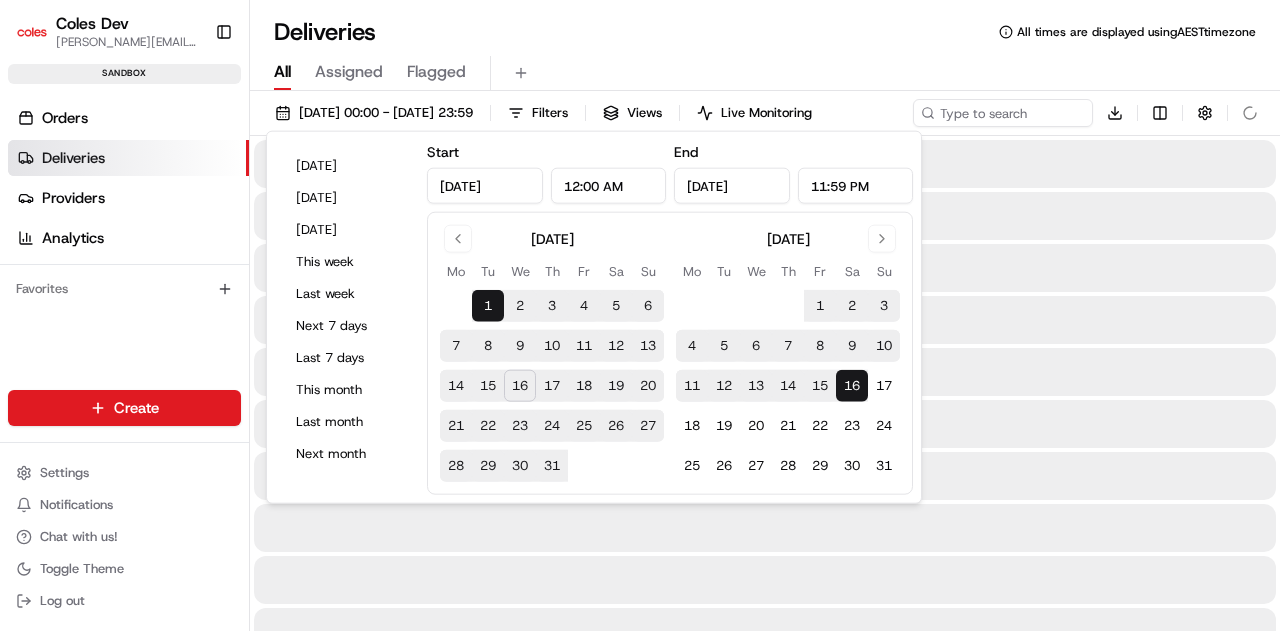 type on "[DATE]" 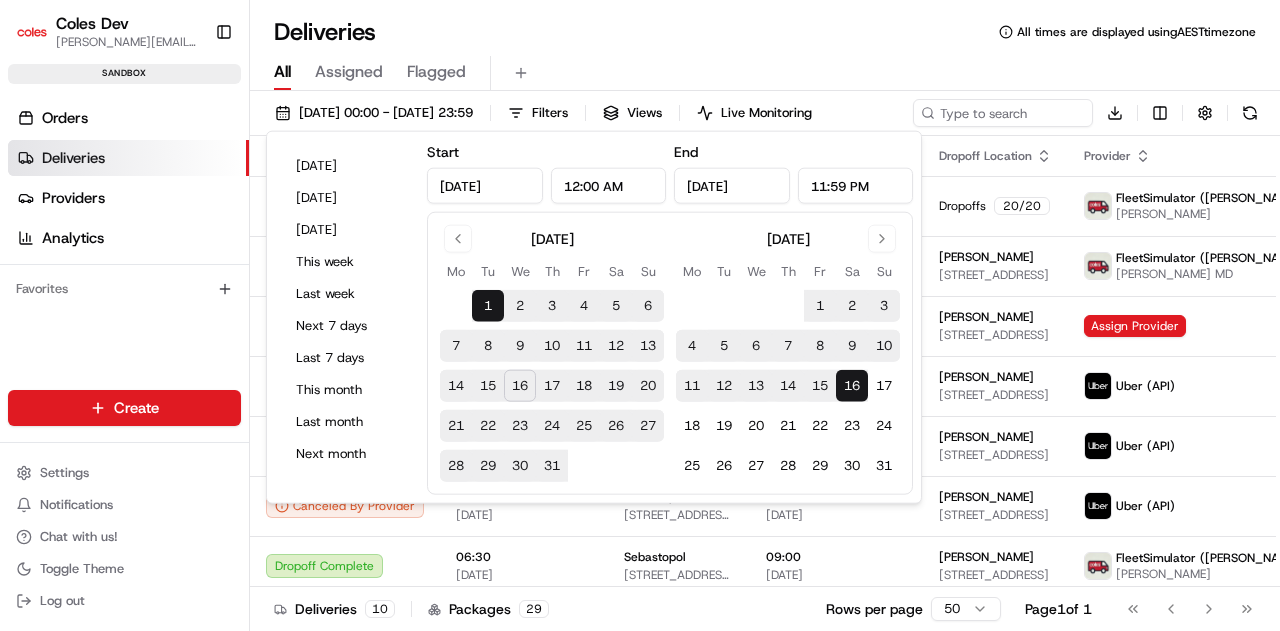 click on "All Assigned Flagged" at bounding box center [765, 73] 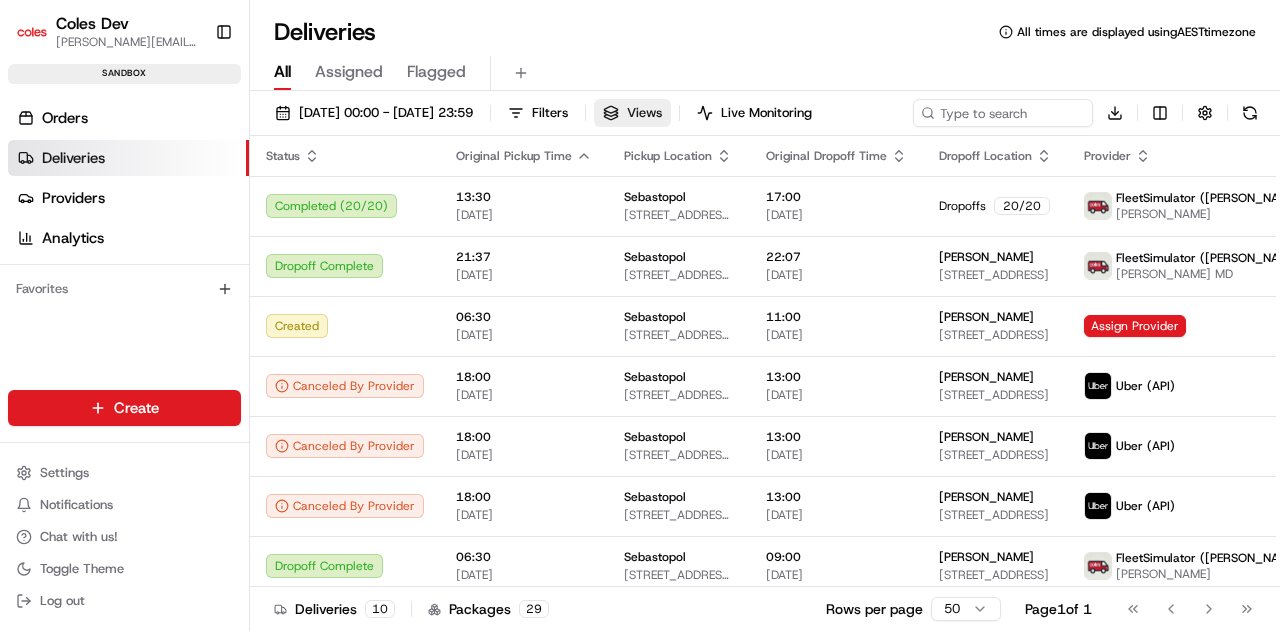 click on "Views" at bounding box center [644, 113] 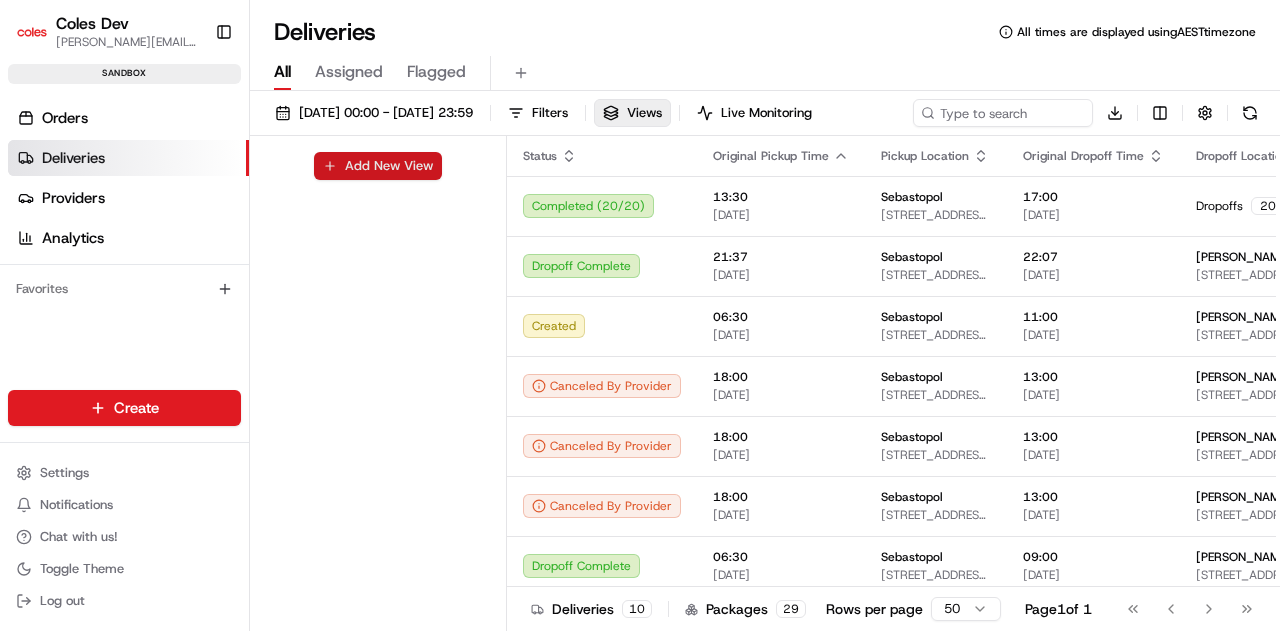 click on "Add New View" at bounding box center (378, 166) 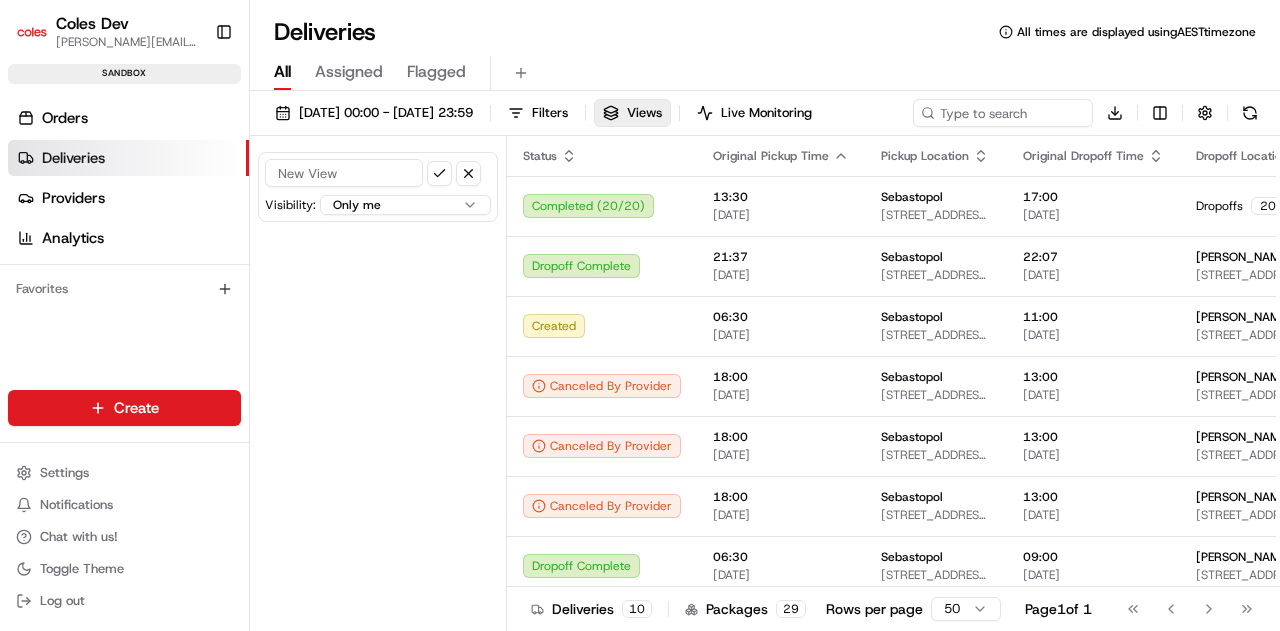 click at bounding box center [344, 173] 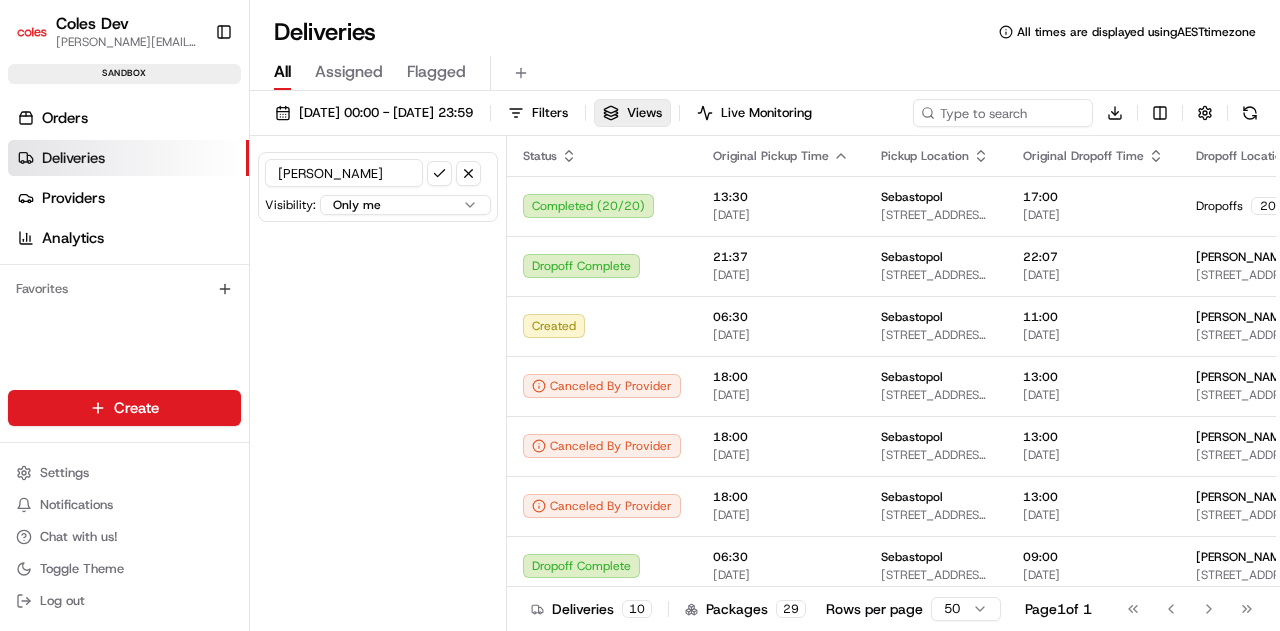 type on "[PERSON_NAME]" 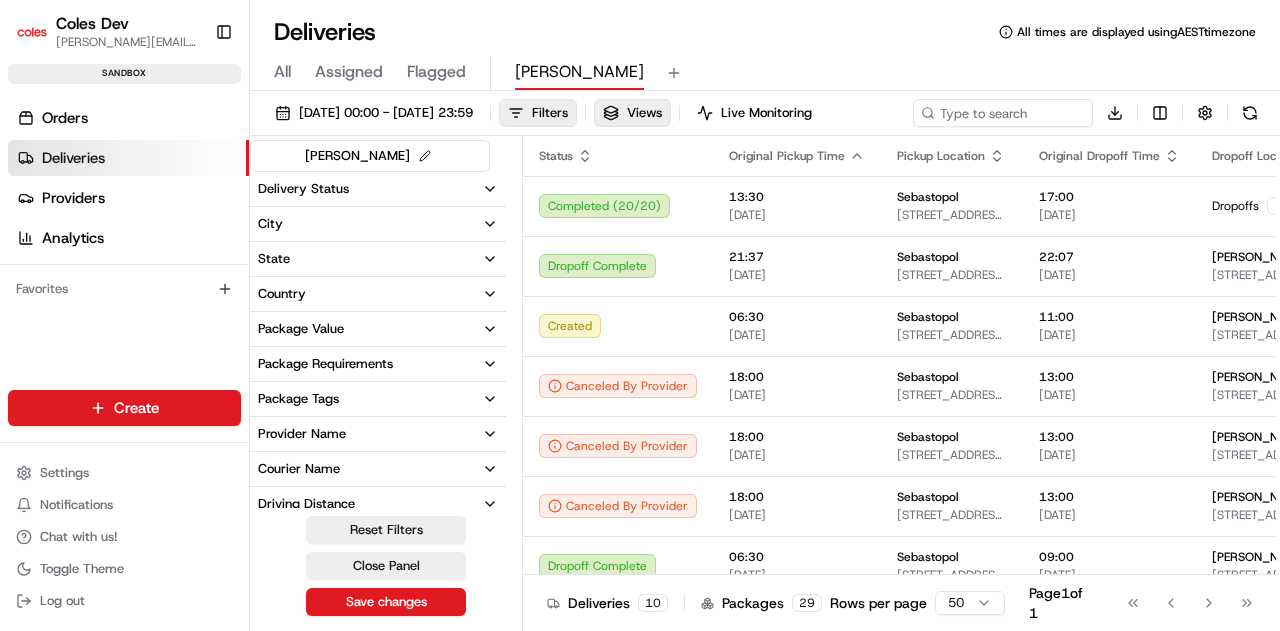 click 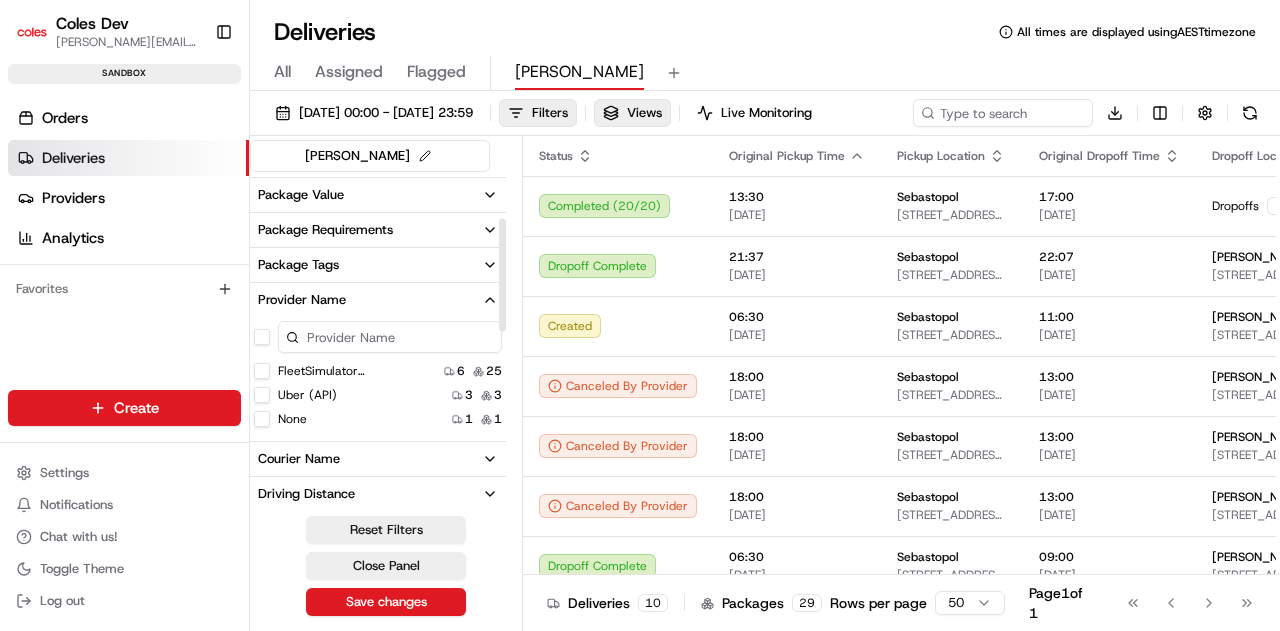 scroll, scrollTop: 142, scrollLeft: 0, axis: vertical 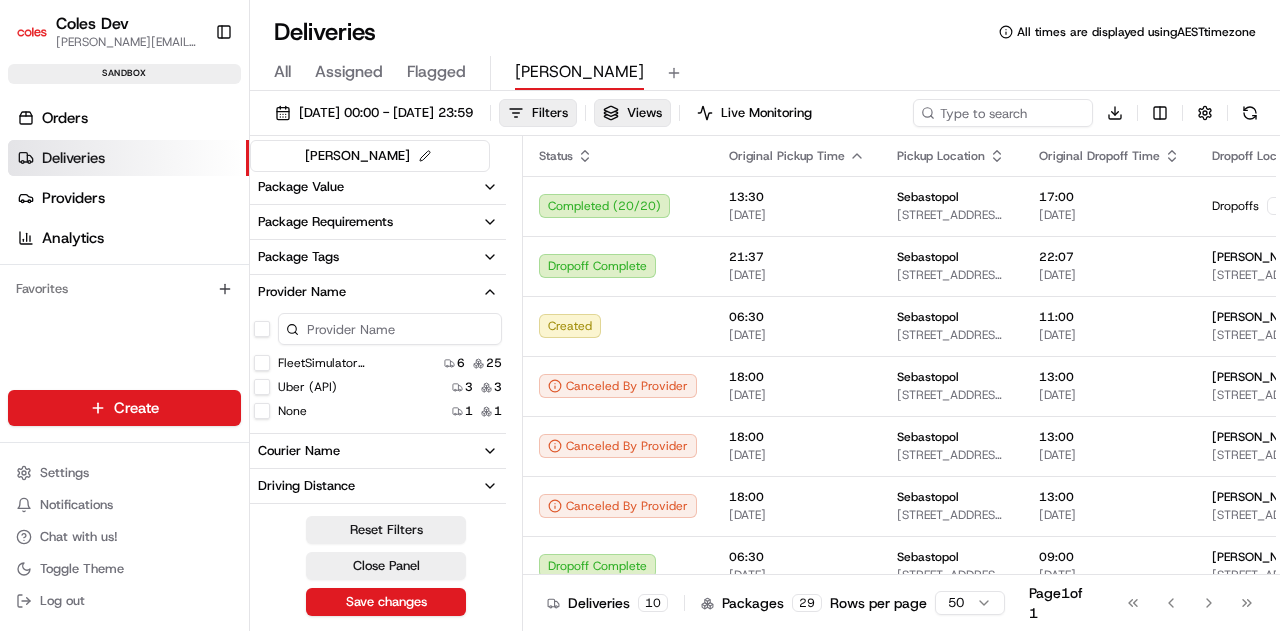 click on "Uber (API)" at bounding box center [262, 387] 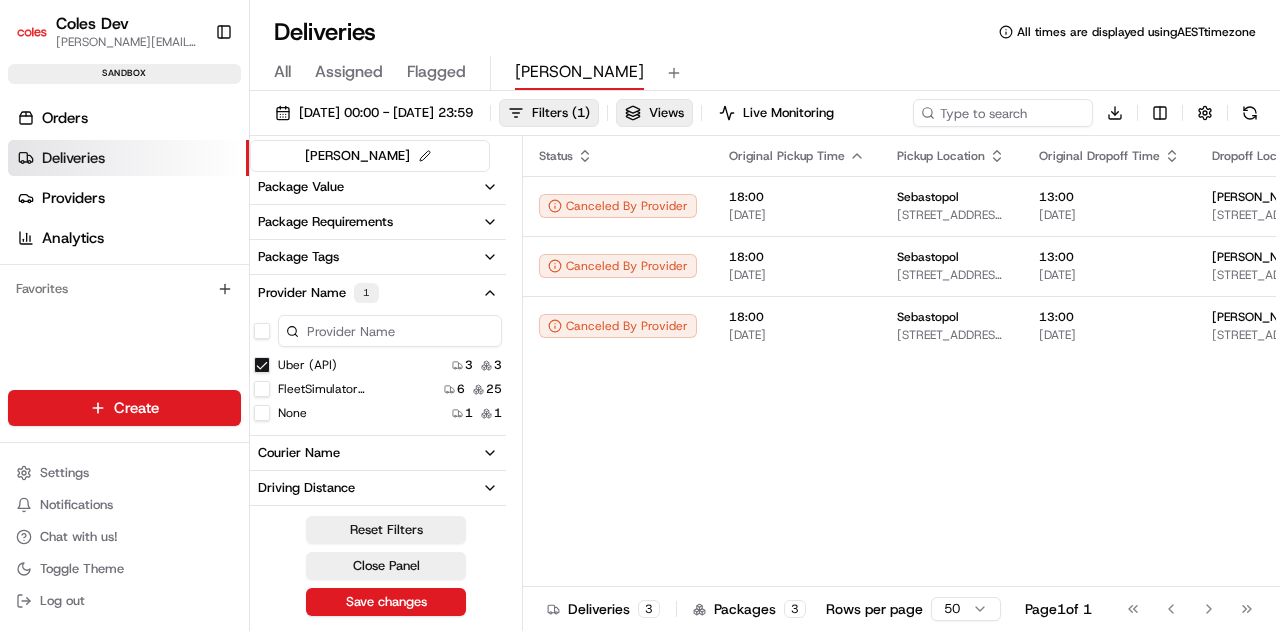 click on "FleetSimulator ([PERSON_NAME])" at bounding box center [262, 389] 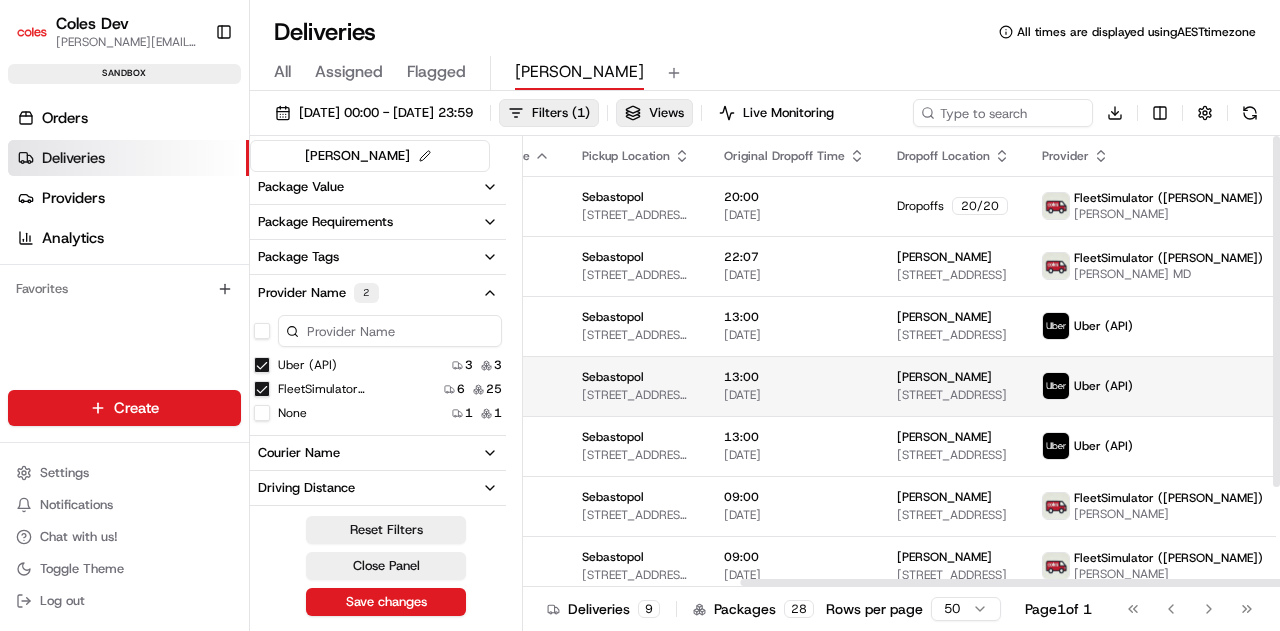 scroll, scrollTop: 0, scrollLeft: 314, axis: horizontal 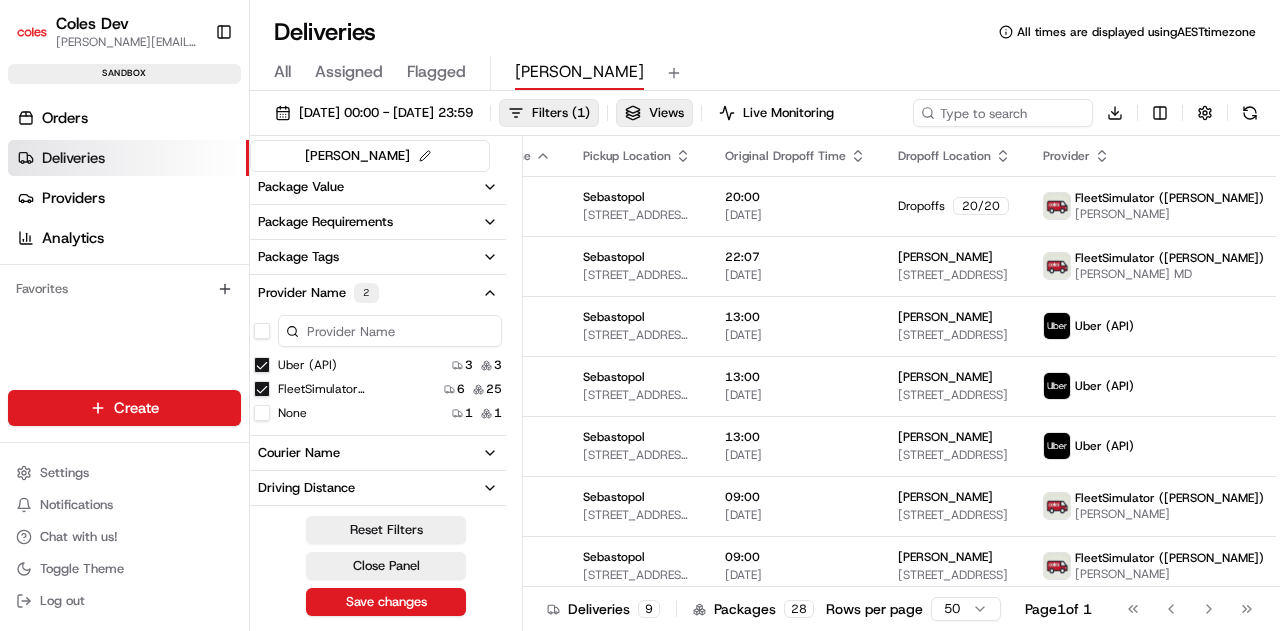 click on "FleetSimulator ([PERSON_NAME])" at bounding box center (262, 389) 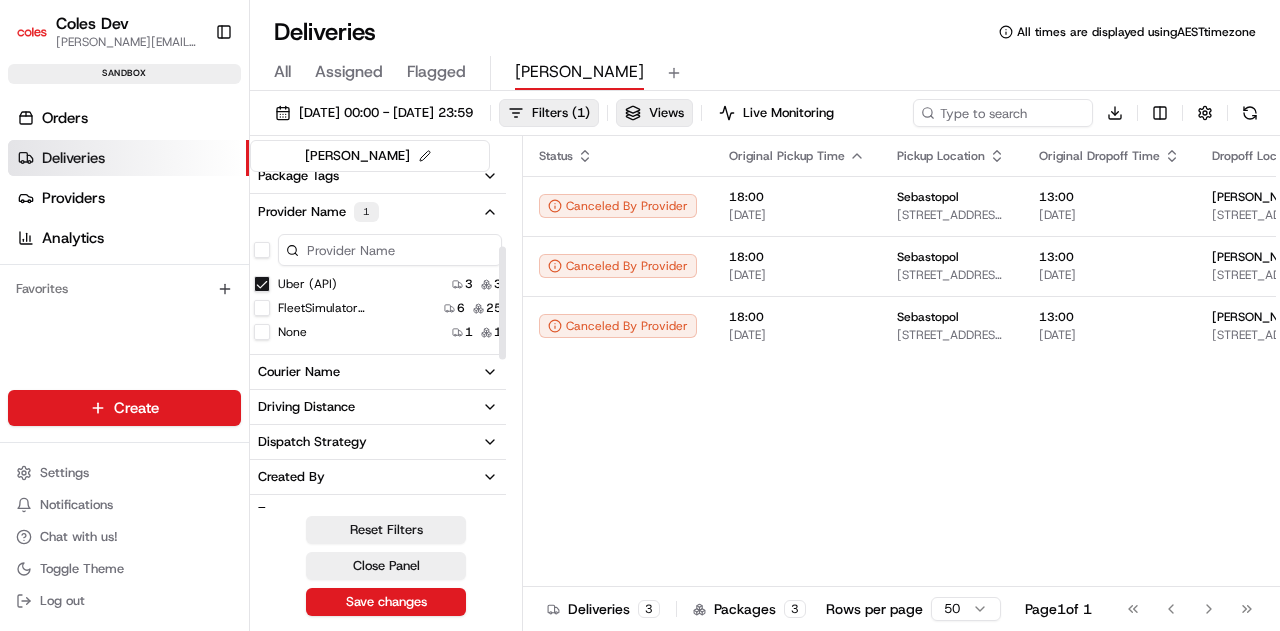 scroll, scrollTop: 220, scrollLeft: 0, axis: vertical 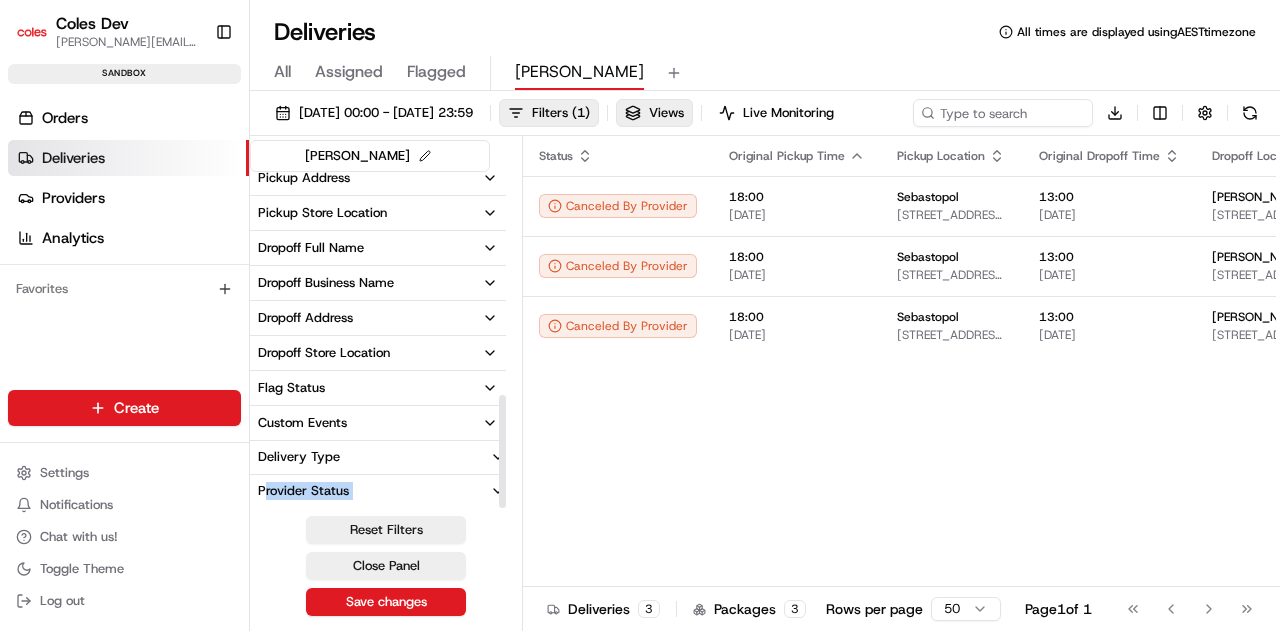 drag, startPoint x: 254, startPoint y: 558, endPoint x: 264, endPoint y: 527, distance: 32.572994 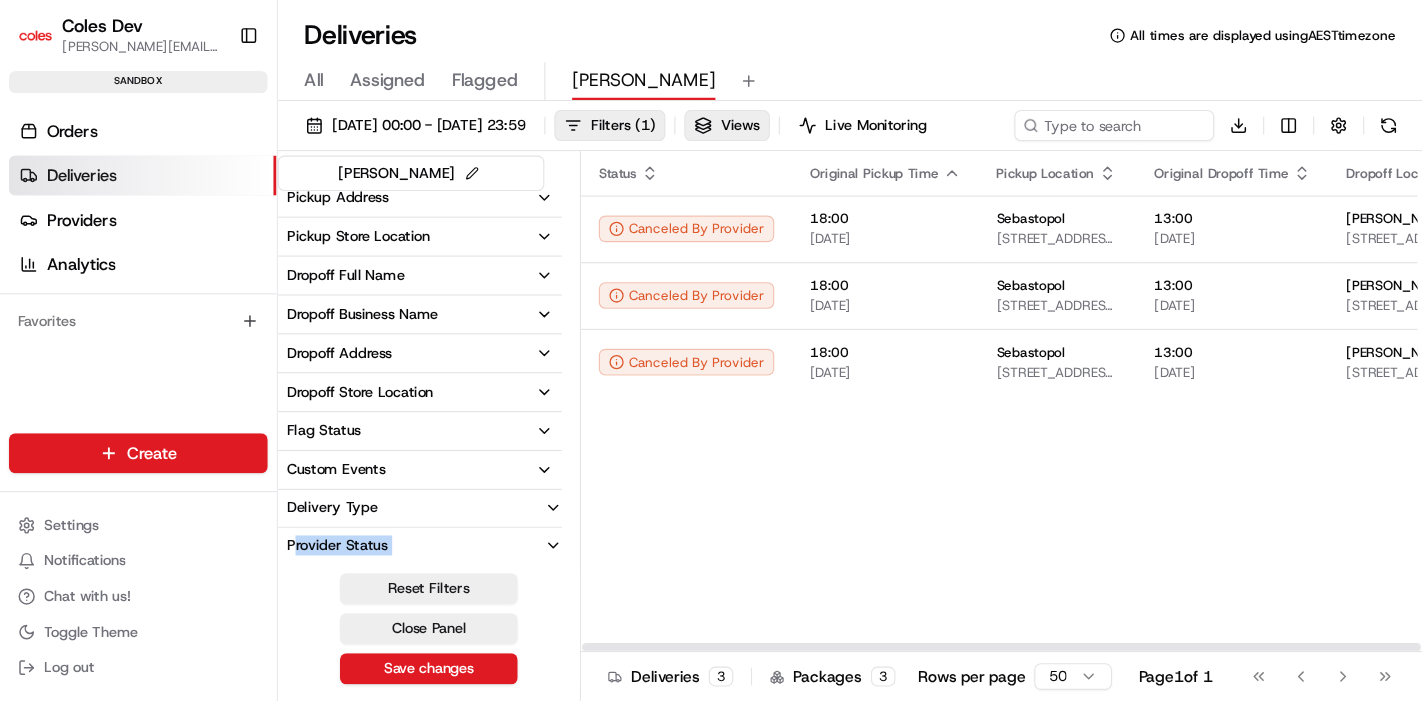 scroll, scrollTop: 591, scrollLeft: 0, axis: vertical 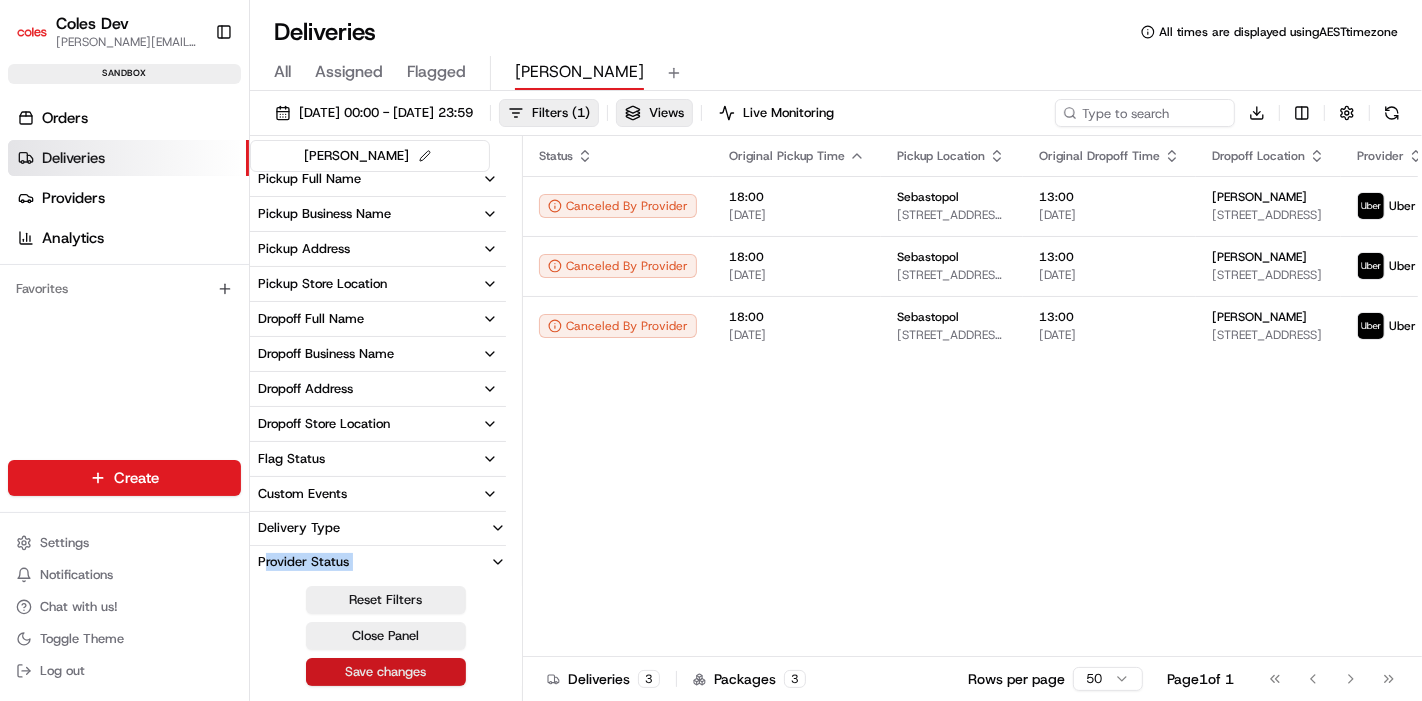 click on "Save changes" at bounding box center [386, 672] 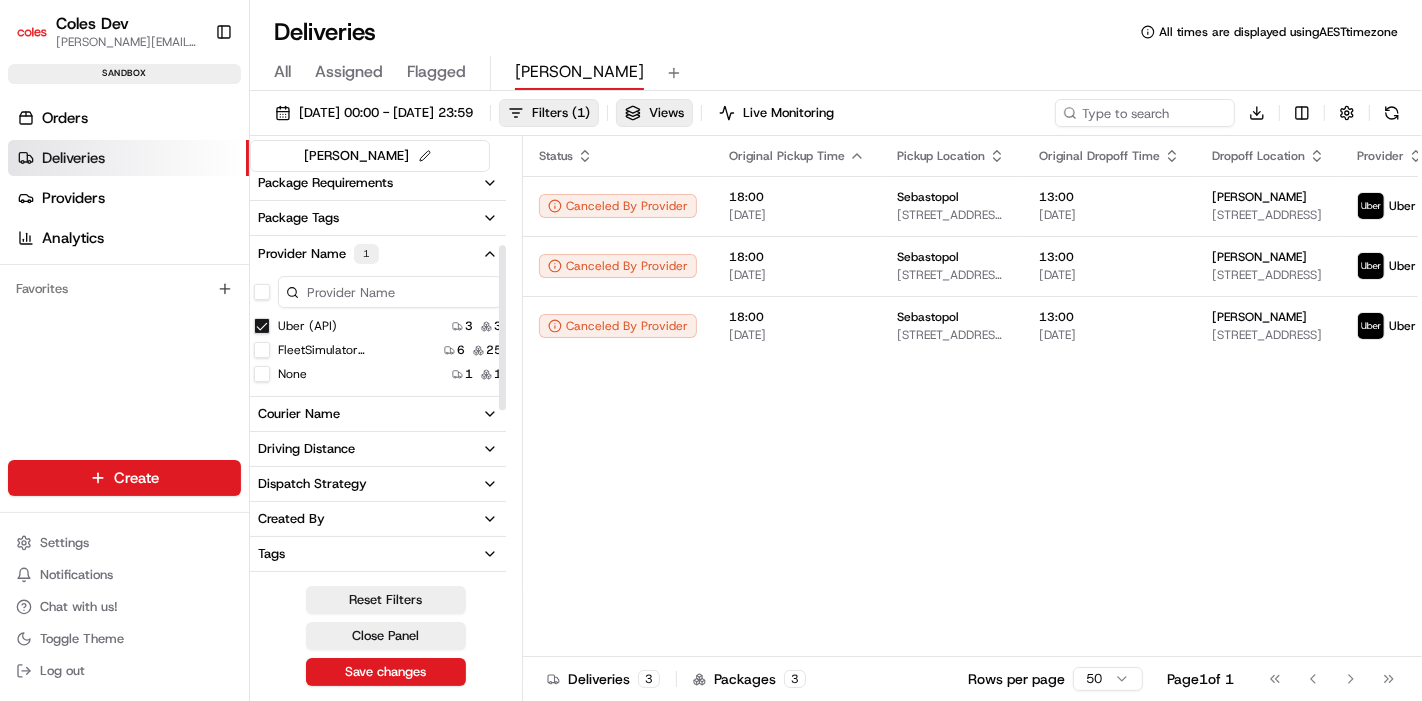 scroll, scrollTop: 177, scrollLeft: 0, axis: vertical 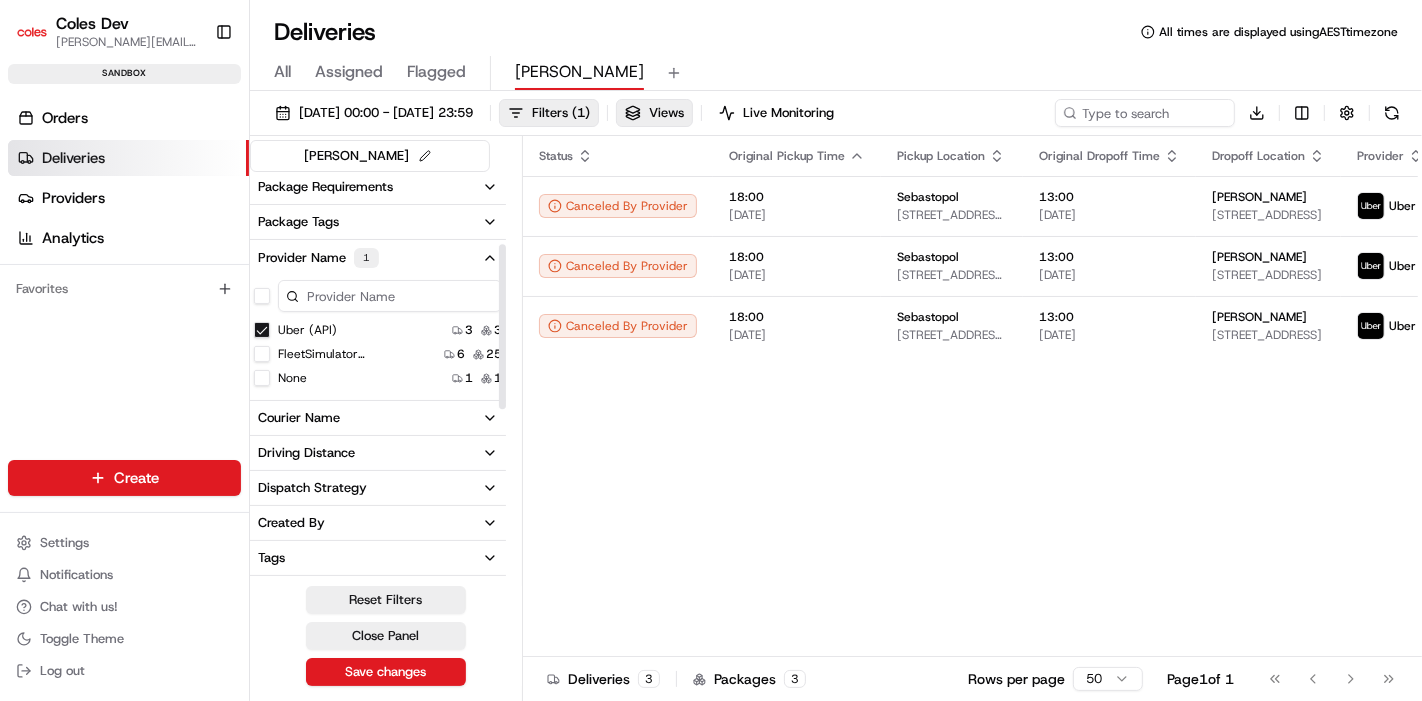 click on "All" at bounding box center (282, 73) 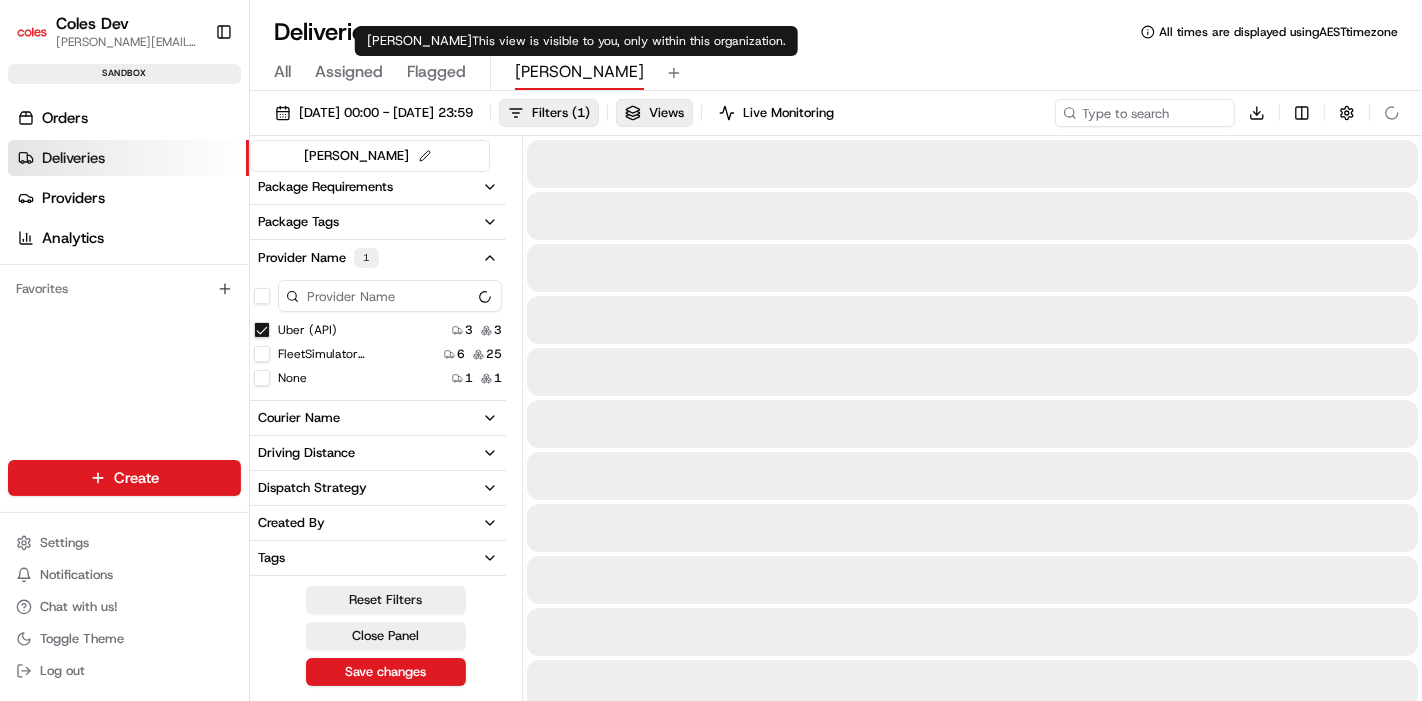 click on "[PERSON_NAME]" at bounding box center [579, 72] 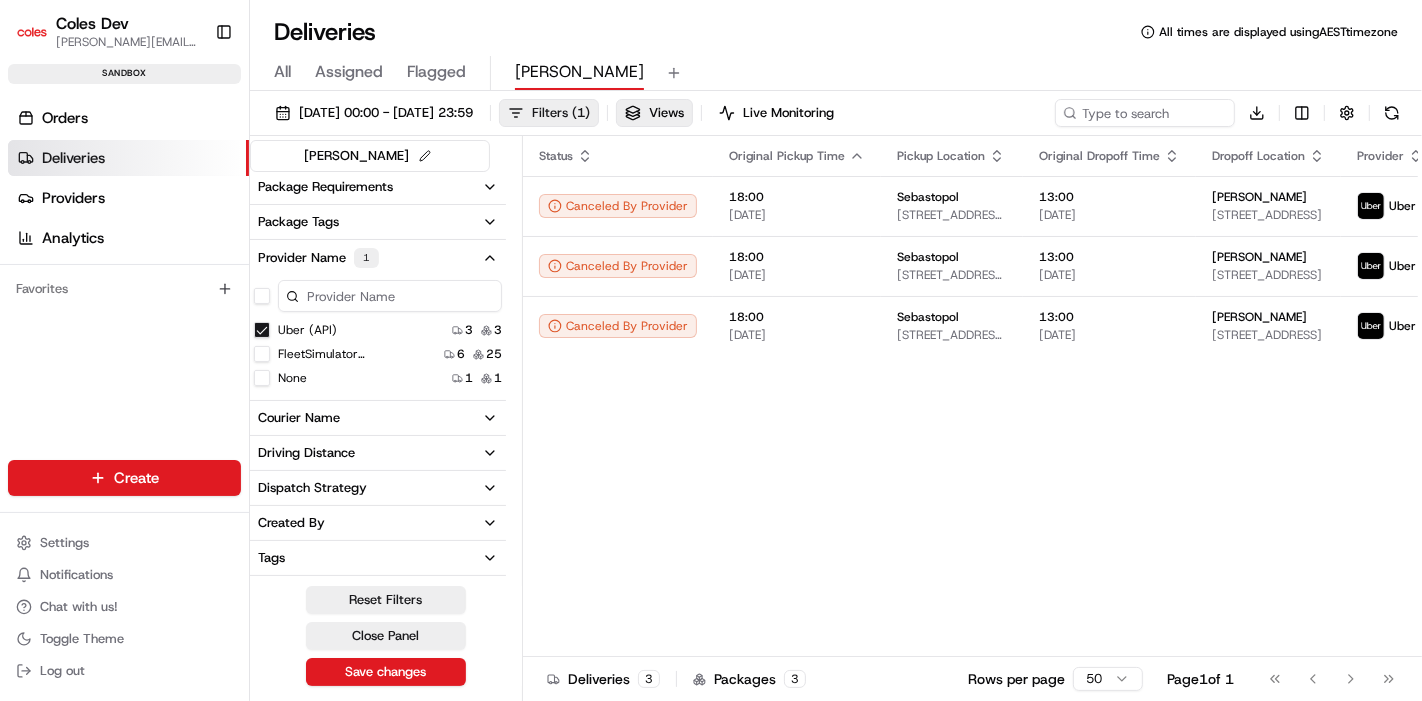 click on "( 1 )" at bounding box center (581, 113) 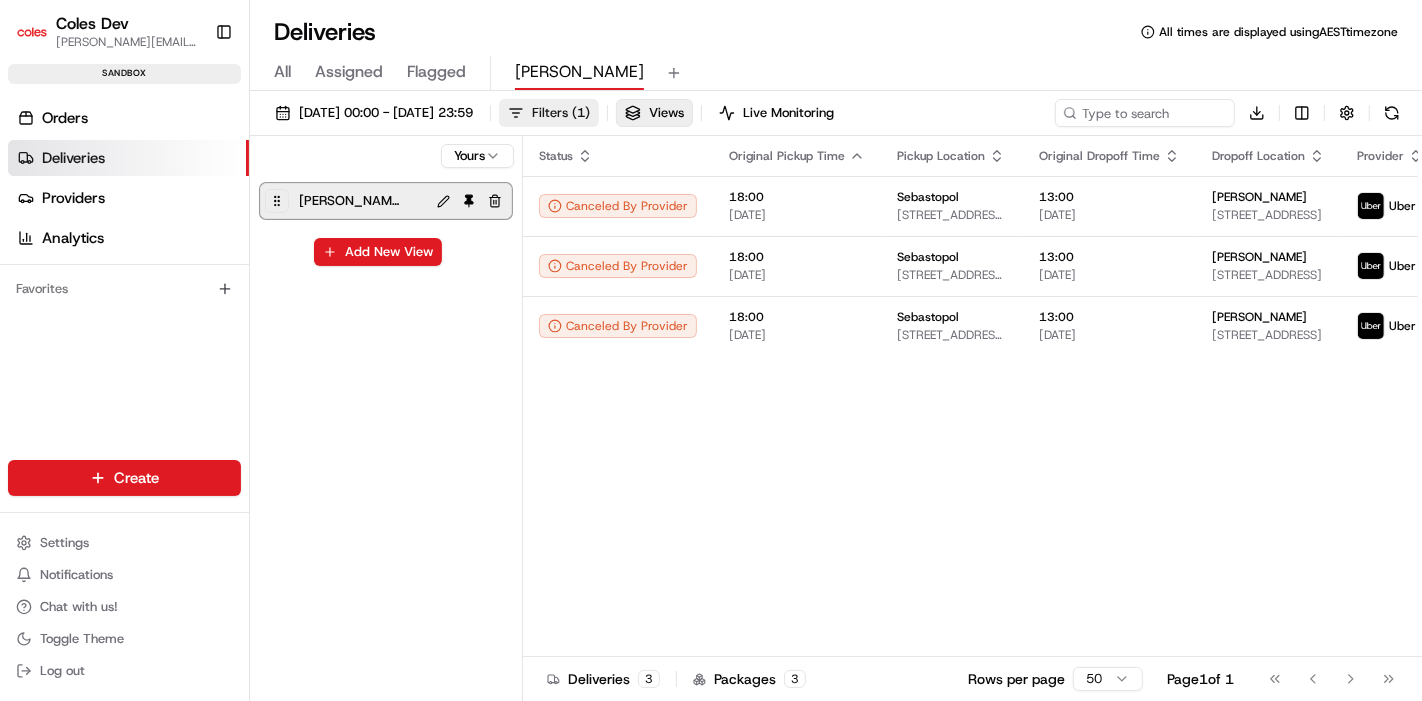 click on "Filters ( 1 )" at bounding box center (561, 113) 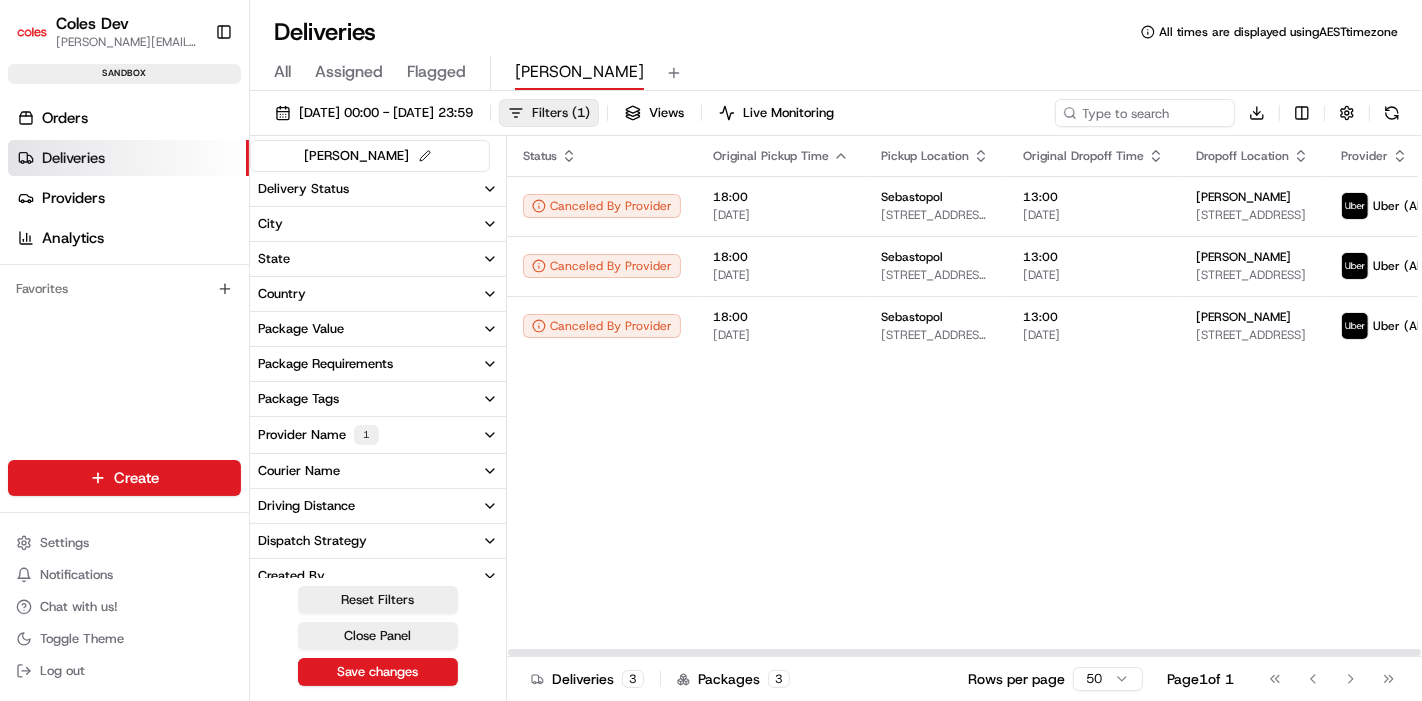 click on "Filters ( 1 )" at bounding box center (561, 113) 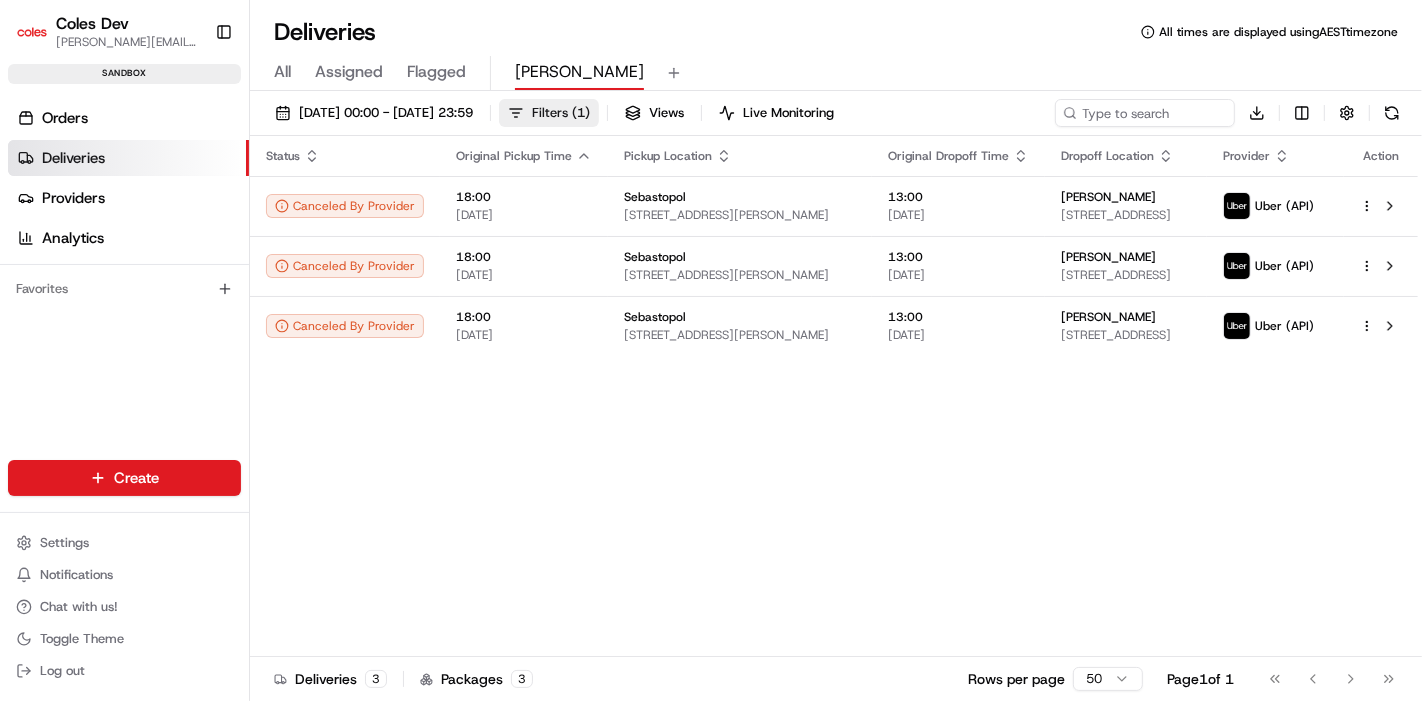 click on "Filters ( 1 )" at bounding box center (561, 113) 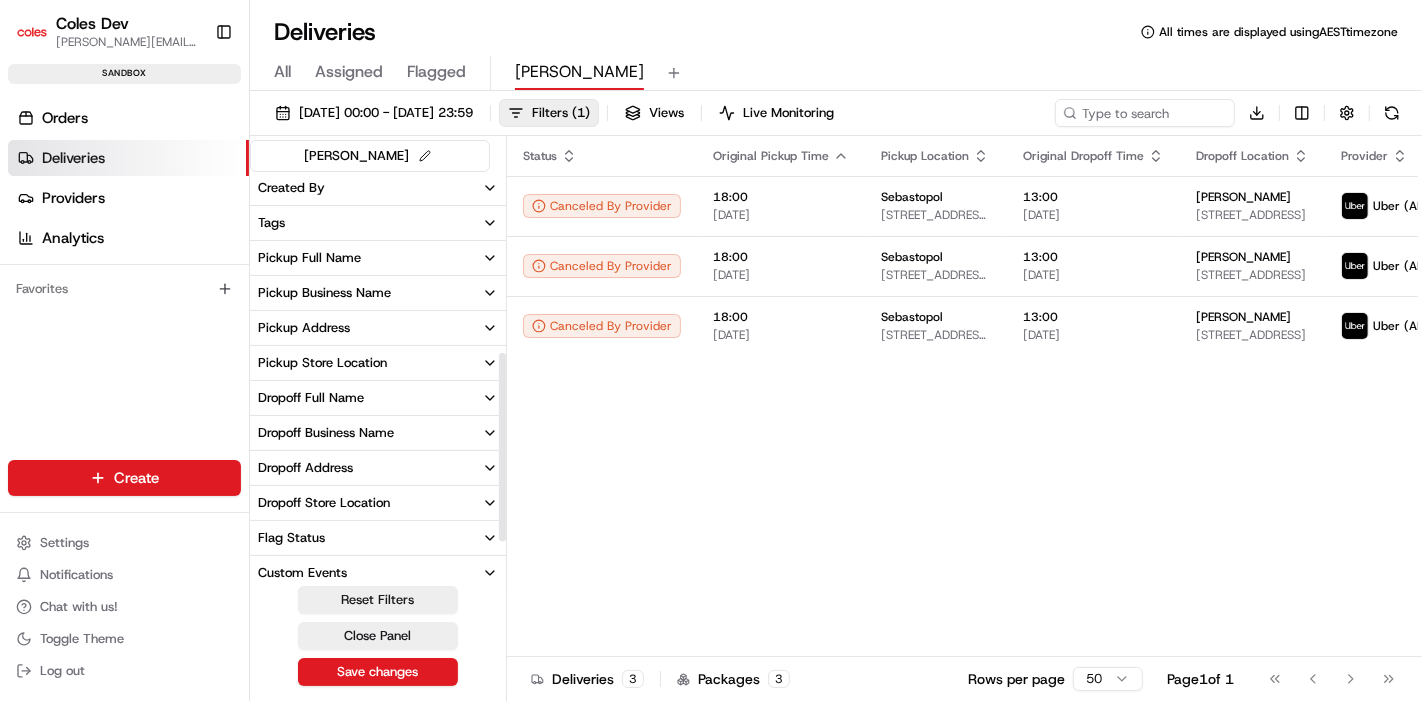 scroll, scrollTop: 467, scrollLeft: 0, axis: vertical 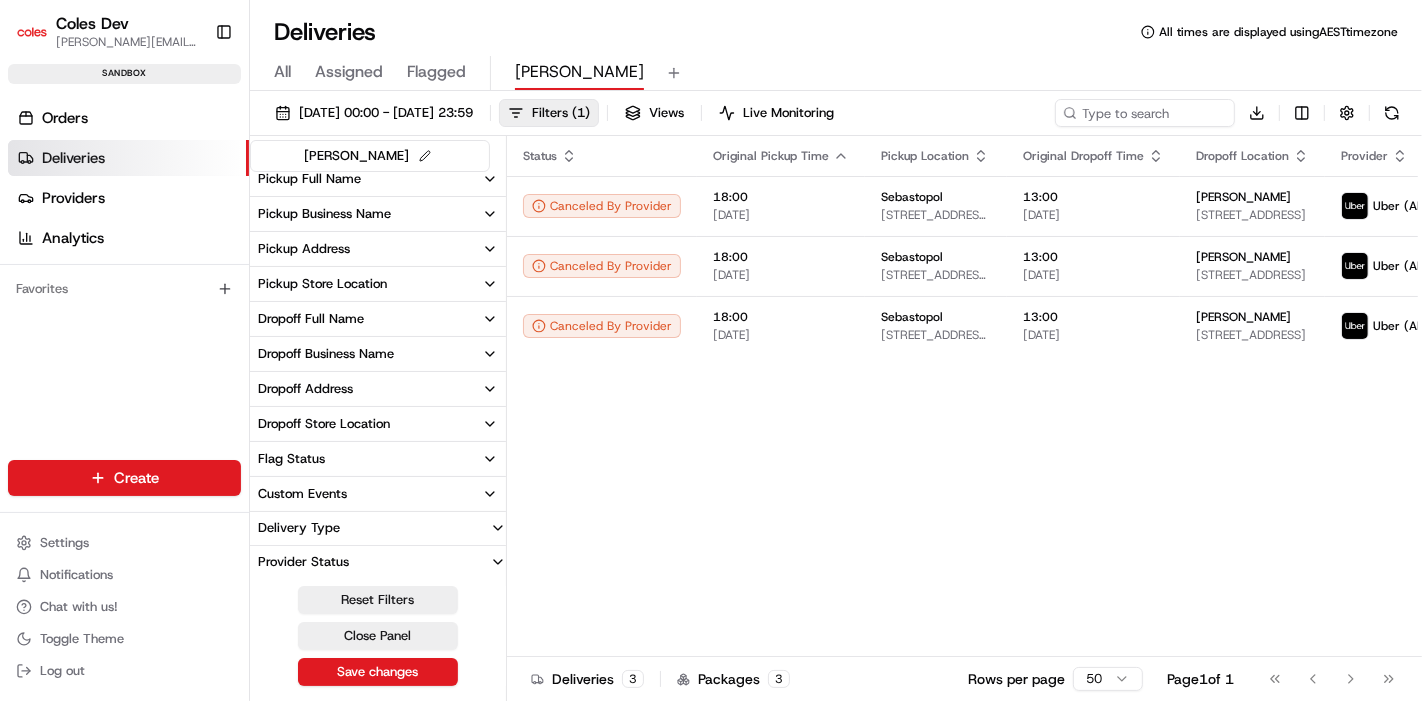 click on "Pickup Store Location" at bounding box center (378, 284) 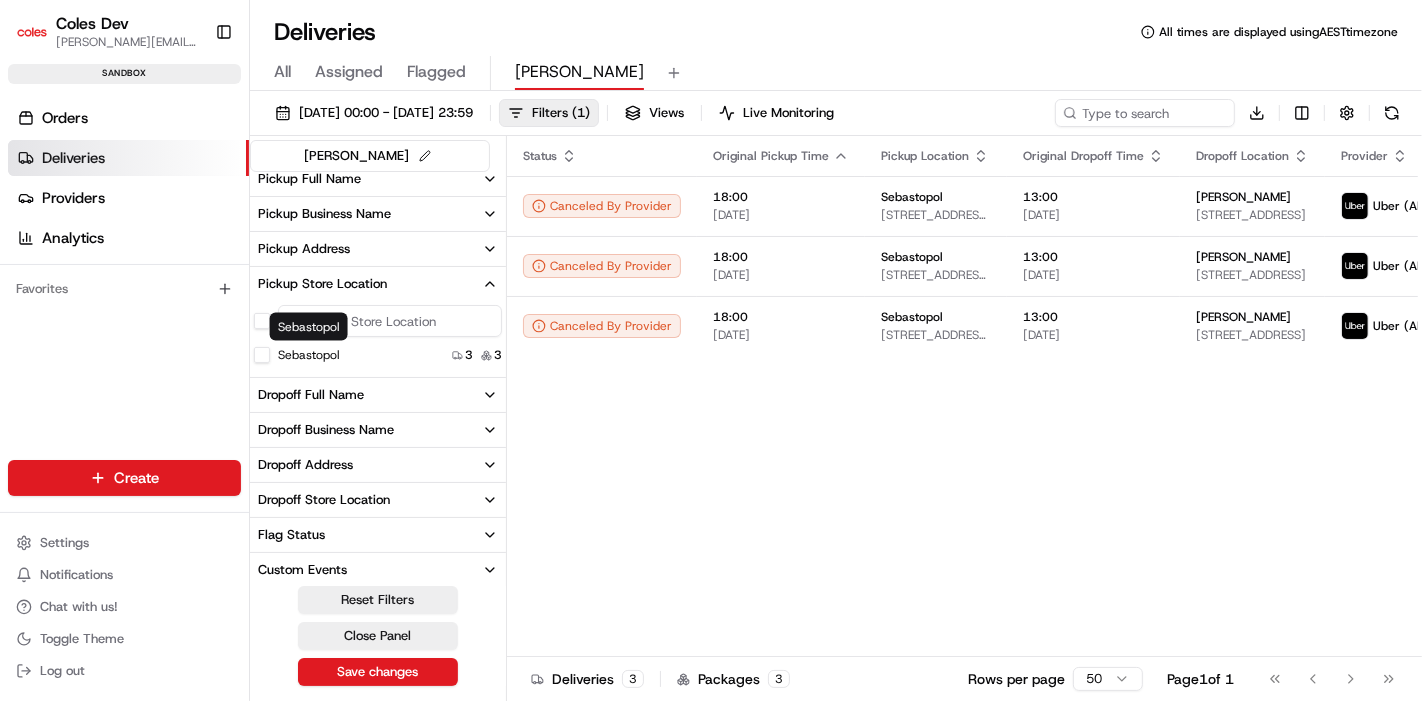 click on "Sebastopol" at bounding box center (262, 355) 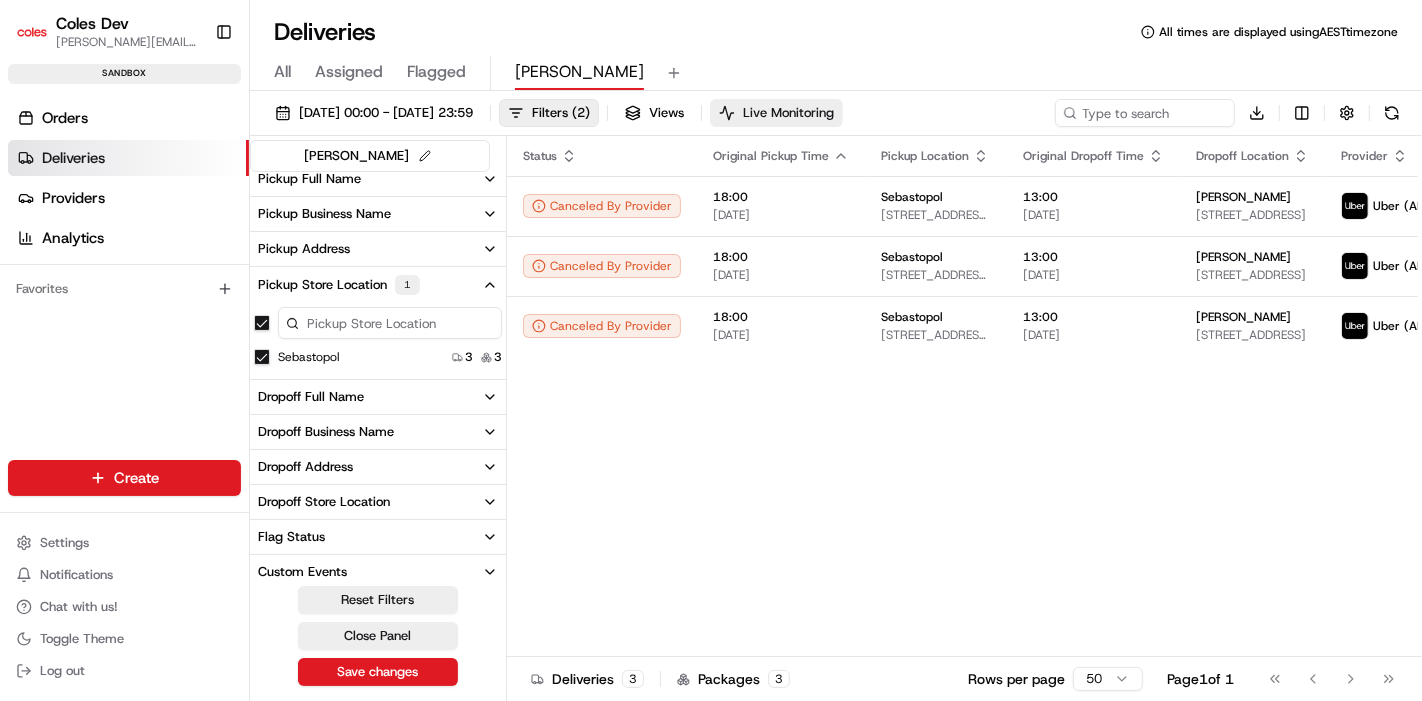 click on "Live Monitoring" at bounding box center [788, 113] 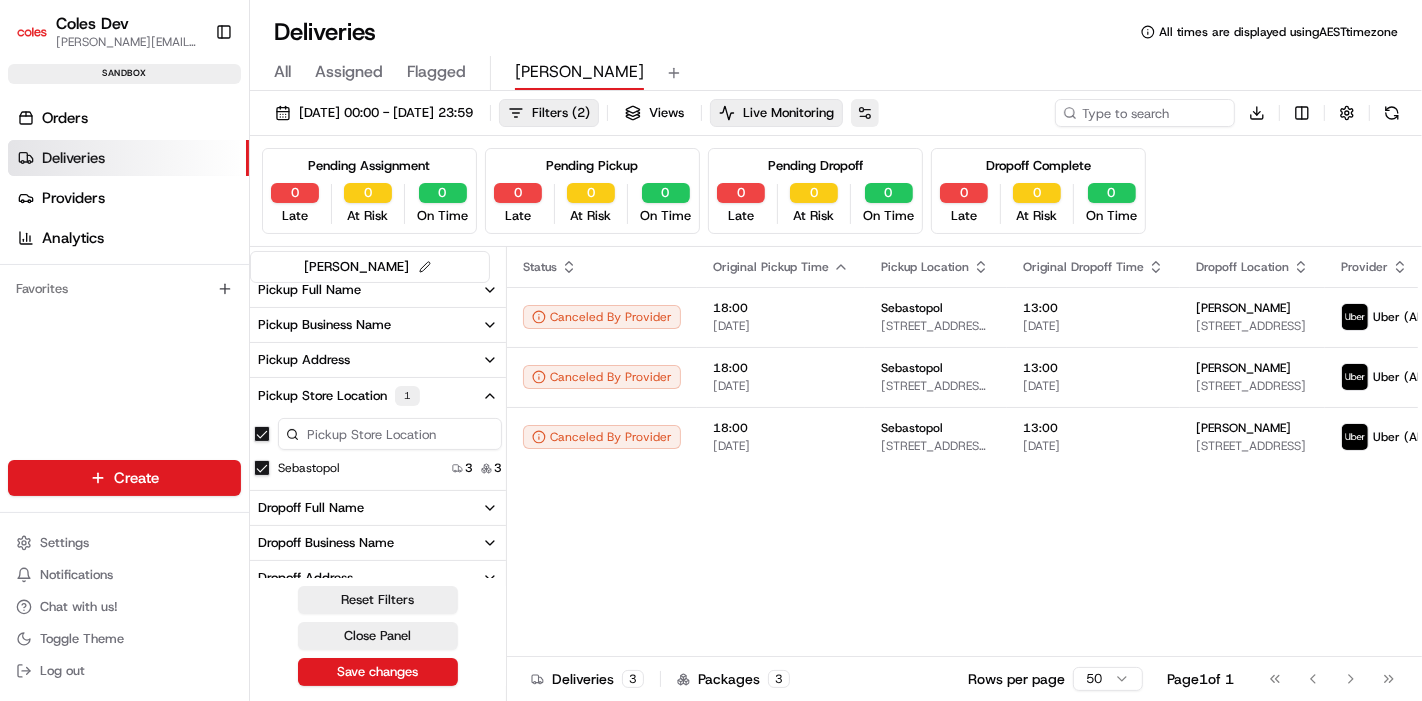click at bounding box center (865, 113) 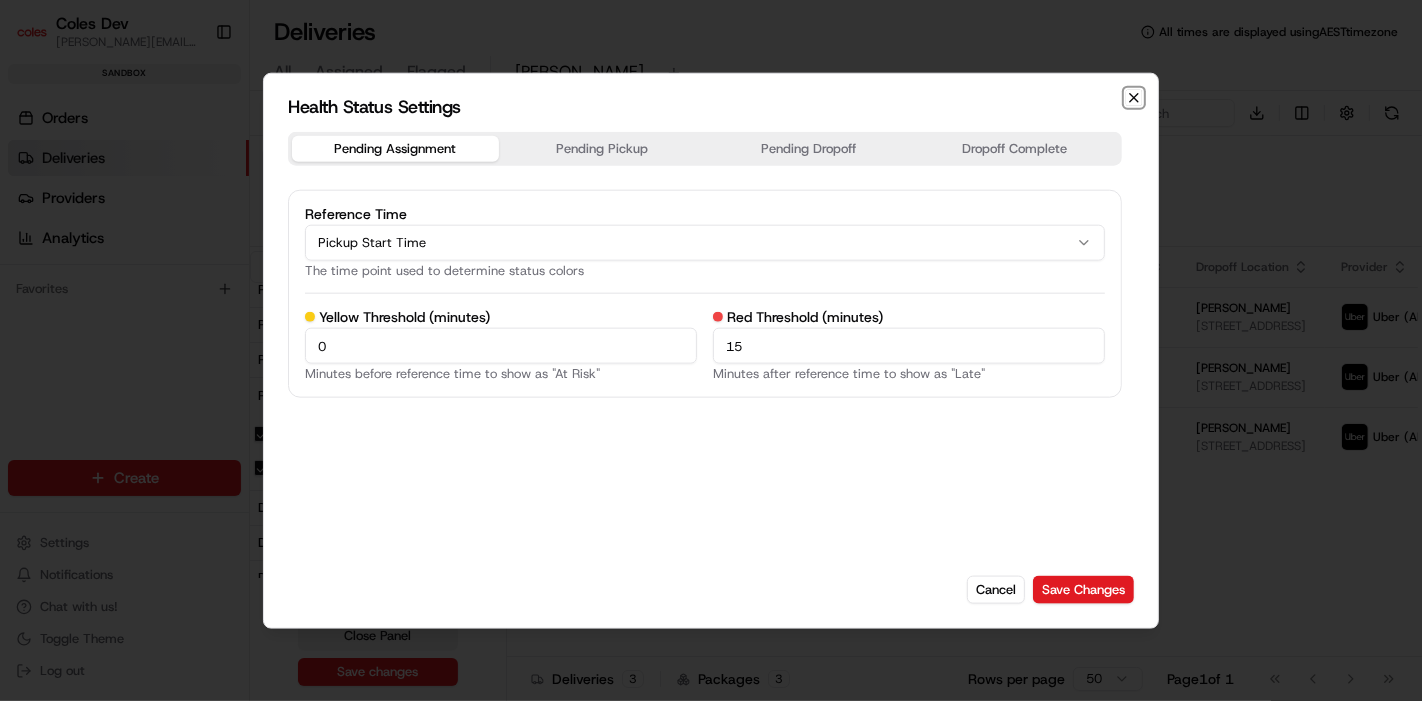 click 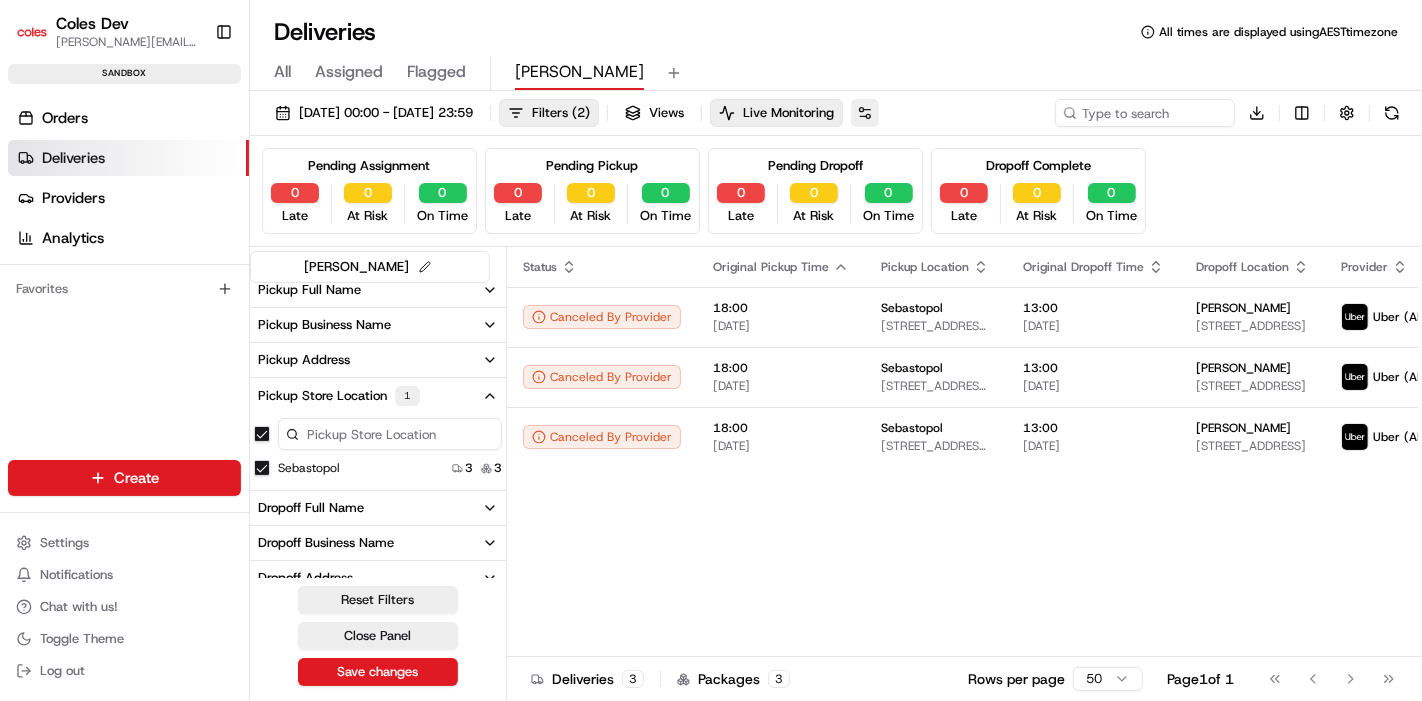 click at bounding box center [865, 113] 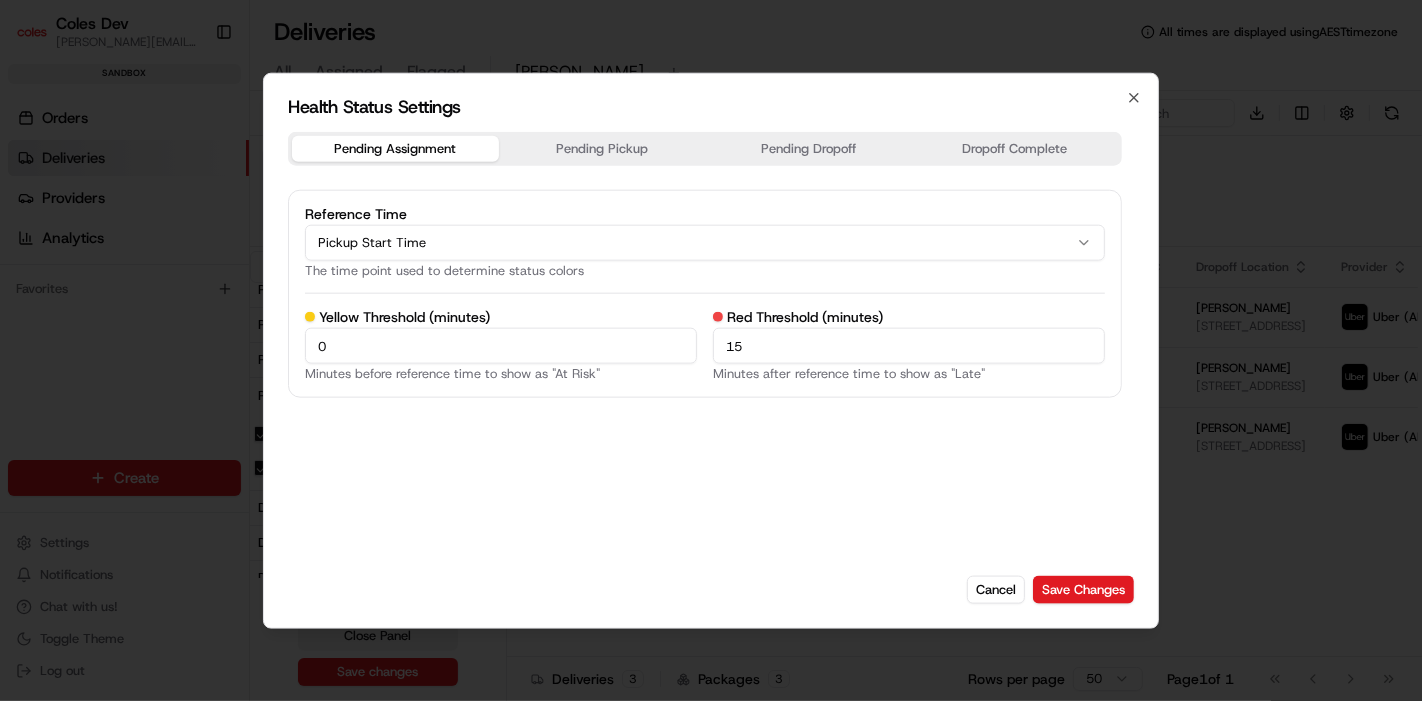 click on "Pickup Start Time" at bounding box center (705, 242) 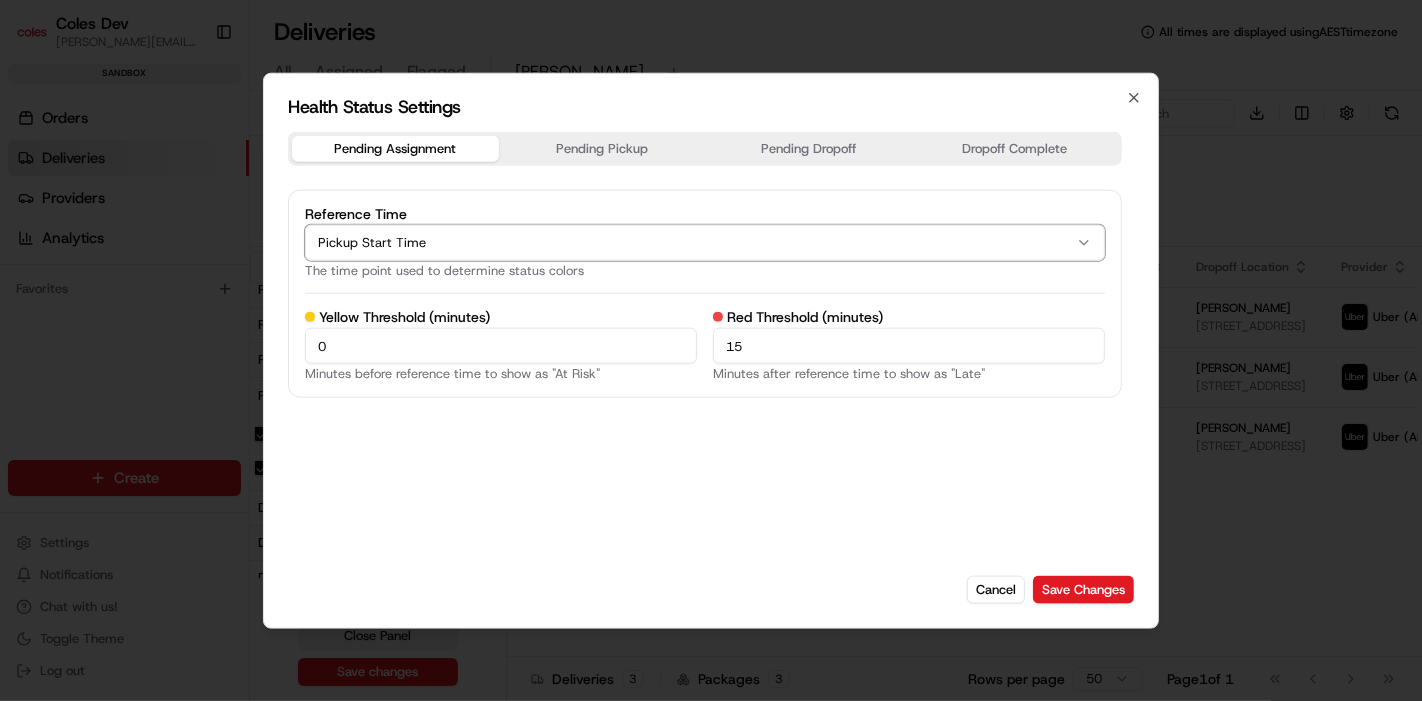 click on "Reference Time Pickup Start Time Pickup Start Time Pickup End Time Dropoff Start Time Dropoff End Time The time point used to determine status colors Yellow Threshold (minutes)   0 Minutes before reference time to show as "At Risk"  Red Threshold (minutes) 15 Minutes after reference time to show as "Late"" at bounding box center [705, 293] 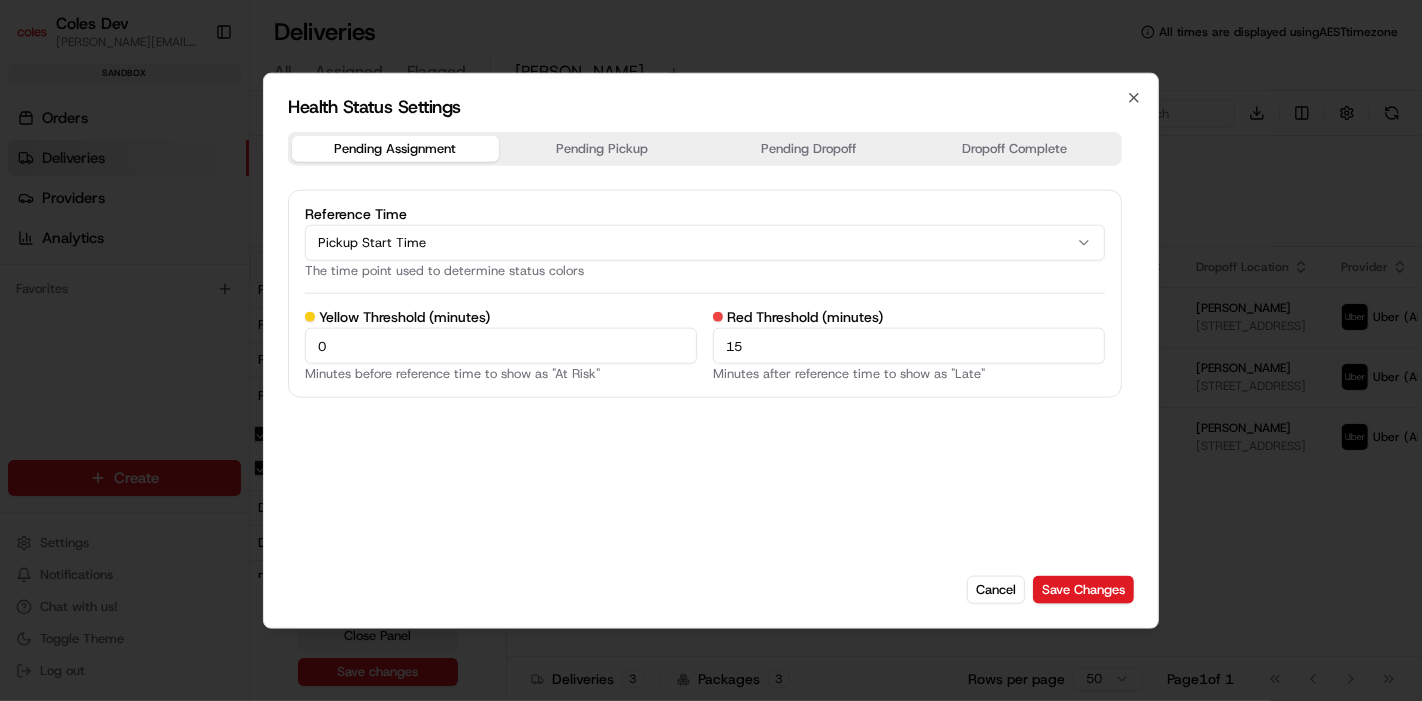 click on "0" at bounding box center (501, 346) 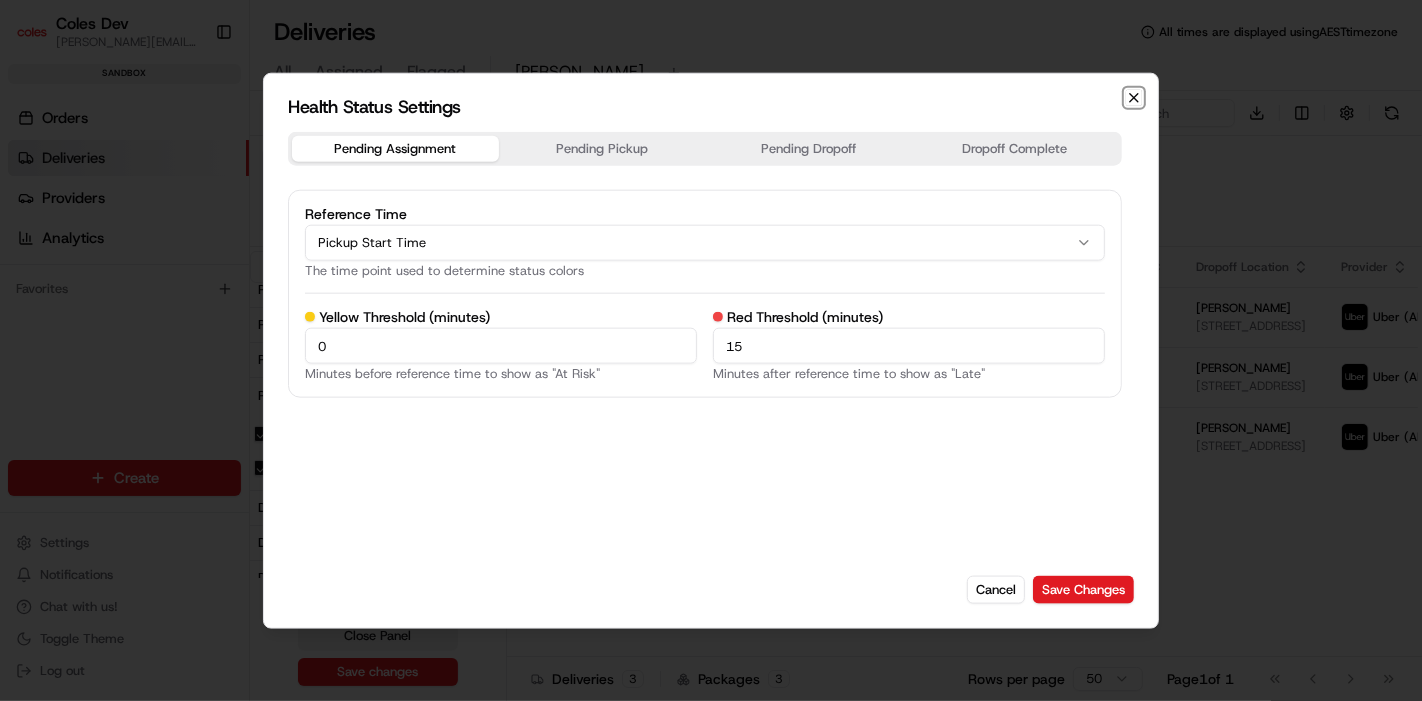 click 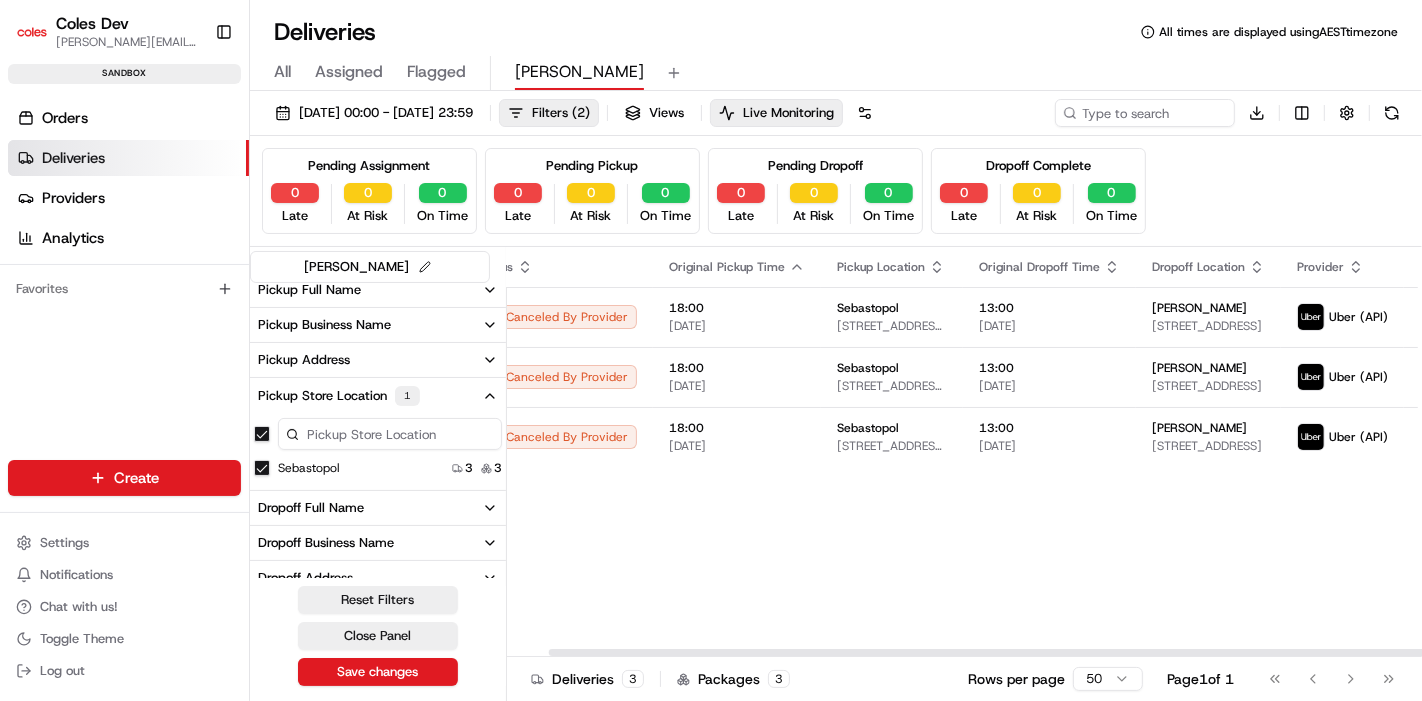 scroll, scrollTop: 0, scrollLeft: 83, axis: horizontal 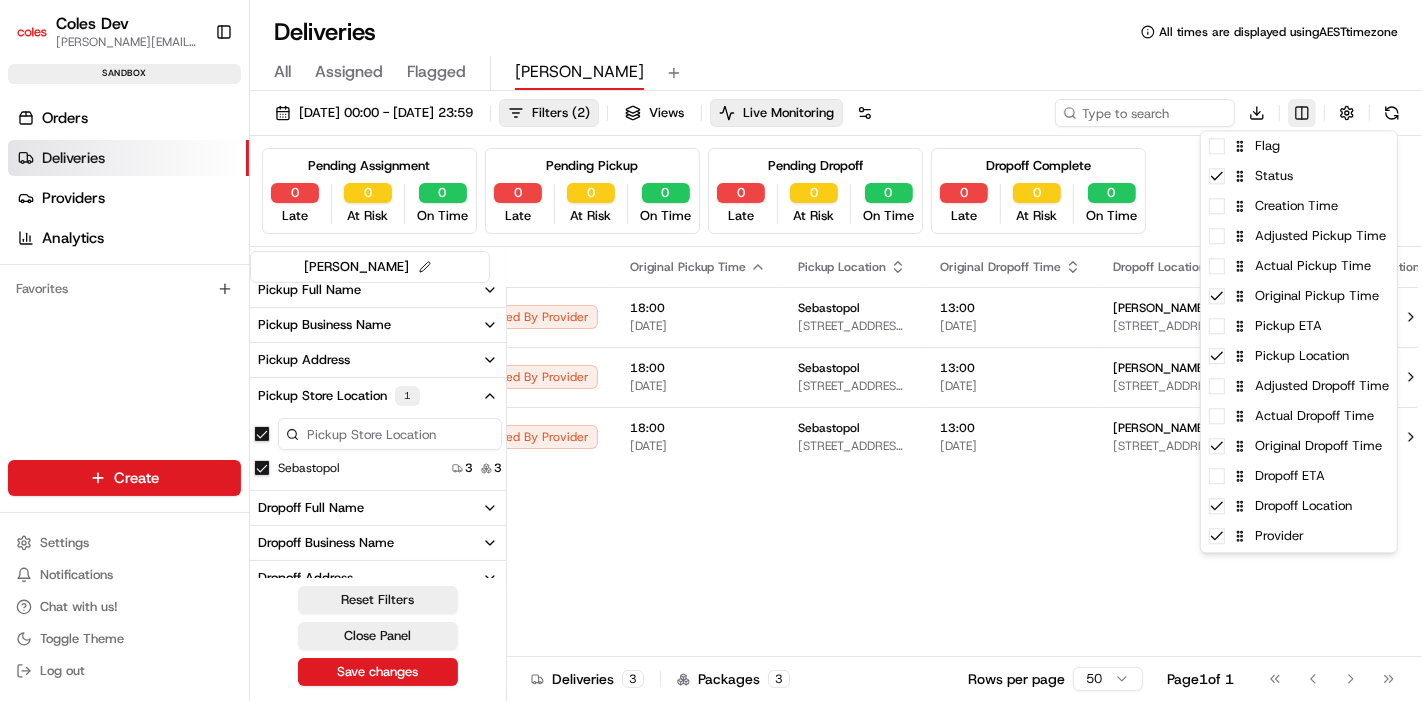 click on "Coles Dev [PERSON_NAME][EMAIL_ADDRESS][PERSON_NAME][PERSON_NAME][DOMAIN_NAME] Toggle Sidebar sandbox Orders Deliveries Providers Analytics Favorites Main Menu Members & Organization Organization Users Roles Preferences Customization Tracking Orchestration Automations Dispatch Strategy Optimization Strategy Locations Pickup Locations Dropoff Locations Zones Shifts Delivery Windows Billing Billing Integrations Notification Triggers Webhooks API Keys Request Logs Create Settings Notifications Chat with us! Toggle Theme Log out Deliveries All times are displayed using  AEST  timezone All Assigned Flagged [PERSON_NAME] [DATE] 00:00 - [DATE] 23:59 Filters ( 2 ) Views Live Monitoring Download Pending Assignment 0 Late 0 At Risk 0 On Time Pending Pickup 0 Late 0 At Risk 0 On Time Pending Dropoff 0 Late 0 At Risk 0 On Time Dropoff Complete 0 Late 0 At Risk 0 On Time [PERSON_NAME] Status City State Country Package Value Package Requirements Package Tags Provider Name 1 Courier Name Driving Distance Dispatch Strategy Created By Tags 1 3 3 18:00" at bounding box center (711, 350) 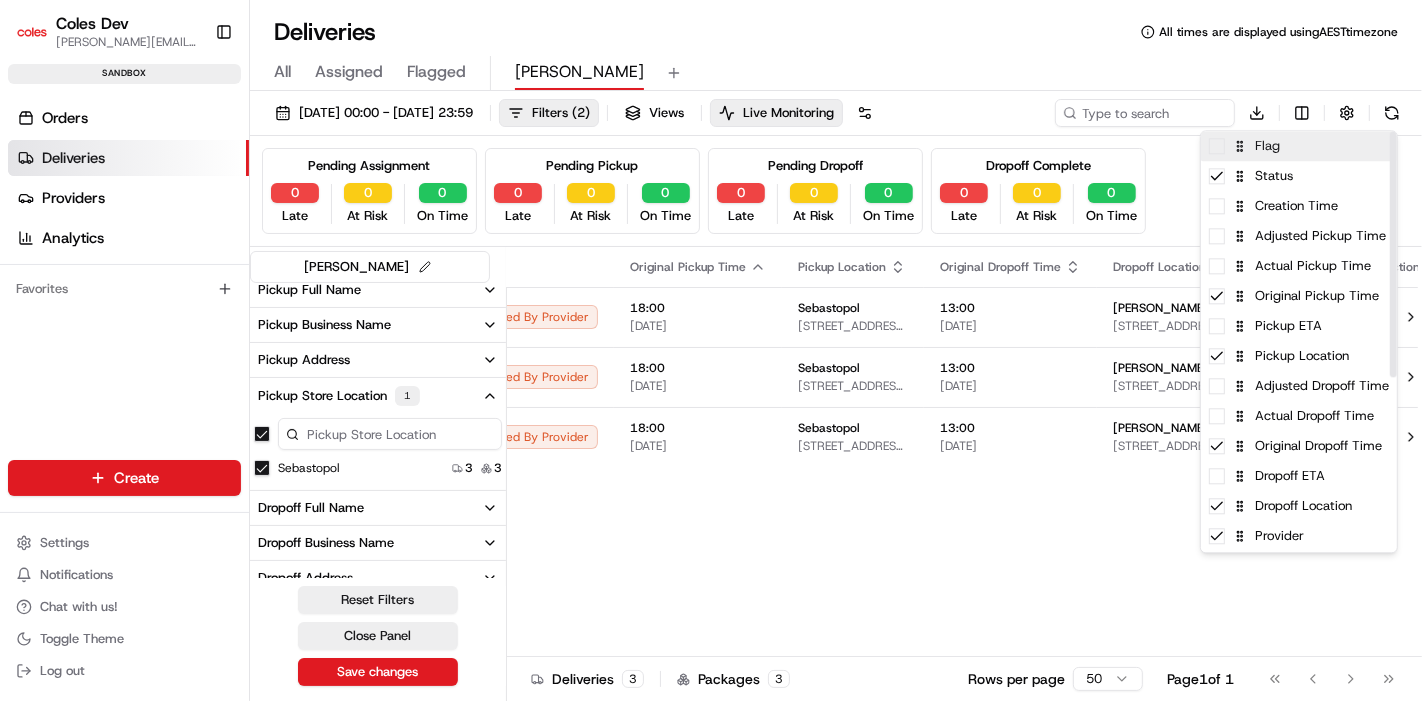 click on "Flag" at bounding box center [1299, 146] 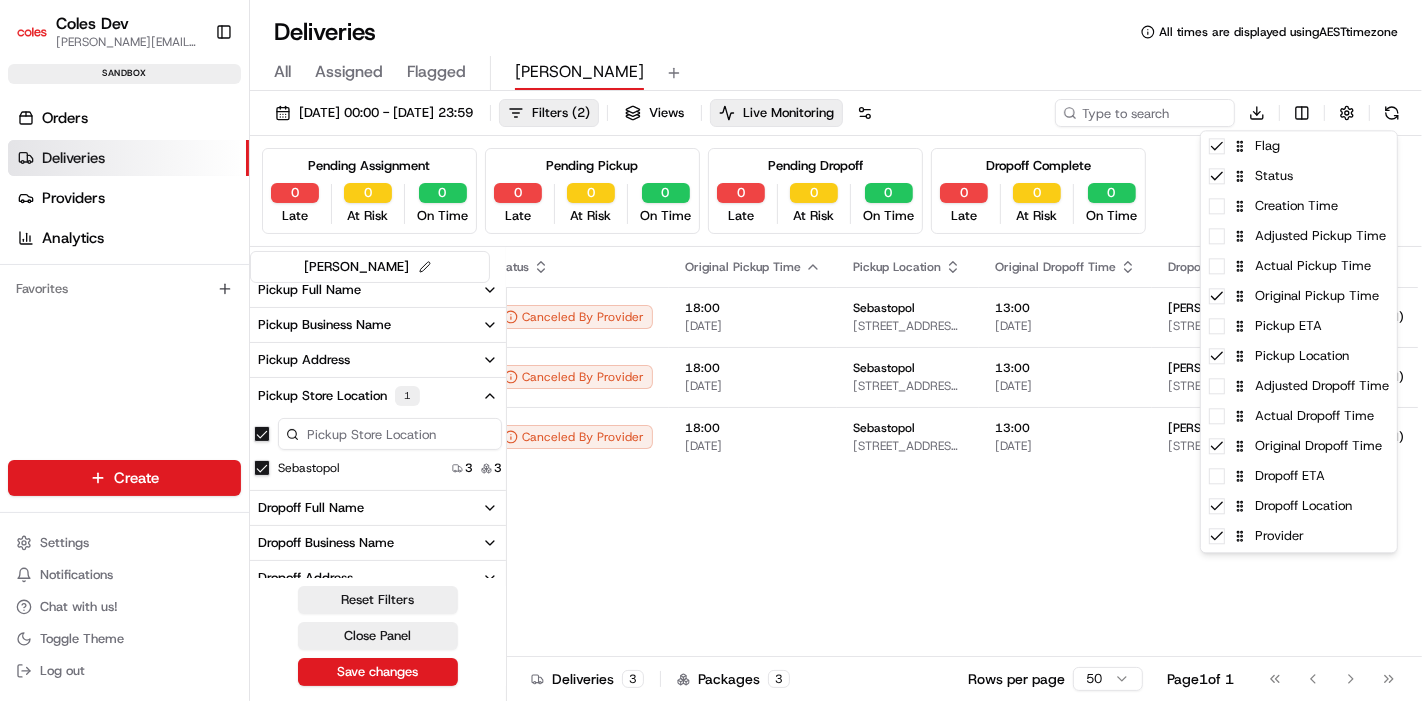 click on "Coles Dev [PERSON_NAME][EMAIL_ADDRESS][PERSON_NAME][PERSON_NAME][DOMAIN_NAME] Toggle Sidebar sandbox Orders Deliveries Providers Analytics Favorites Main Menu Members & Organization Organization Users Roles Preferences Customization Tracking Orchestration Automations Dispatch Strategy Optimization Strategy Locations Pickup Locations Dropoff Locations Zones Shifts Delivery Windows Billing Billing Integrations Notification Triggers Webhooks API Keys Request Logs Create Settings Notifications Chat with us! Toggle Theme Log out Deliveries All times are displayed using  AEST  timezone All Assigned Flagged [PERSON_NAME] [DATE] 00:00 - [DATE] 23:59 Filters ( 2 ) Views Live Monitoring Download Pending Assignment 0 Late 0 At Risk 0 On Time Pending Pickup 0 Late 0 At Risk 0 On Time Pending Dropoff 0 Late 0 At Risk 0 On Time Dropoff Complete 0 Late 0 At Risk 0 On Time [PERSON_NAME] Status City State Country Package Value Package Requirements Package Tags Provider Name 1 Courier Name Driving Distance Dispatch Strategy Created By Tags 1 3 3 Flag" at bounding box center (711, 350) 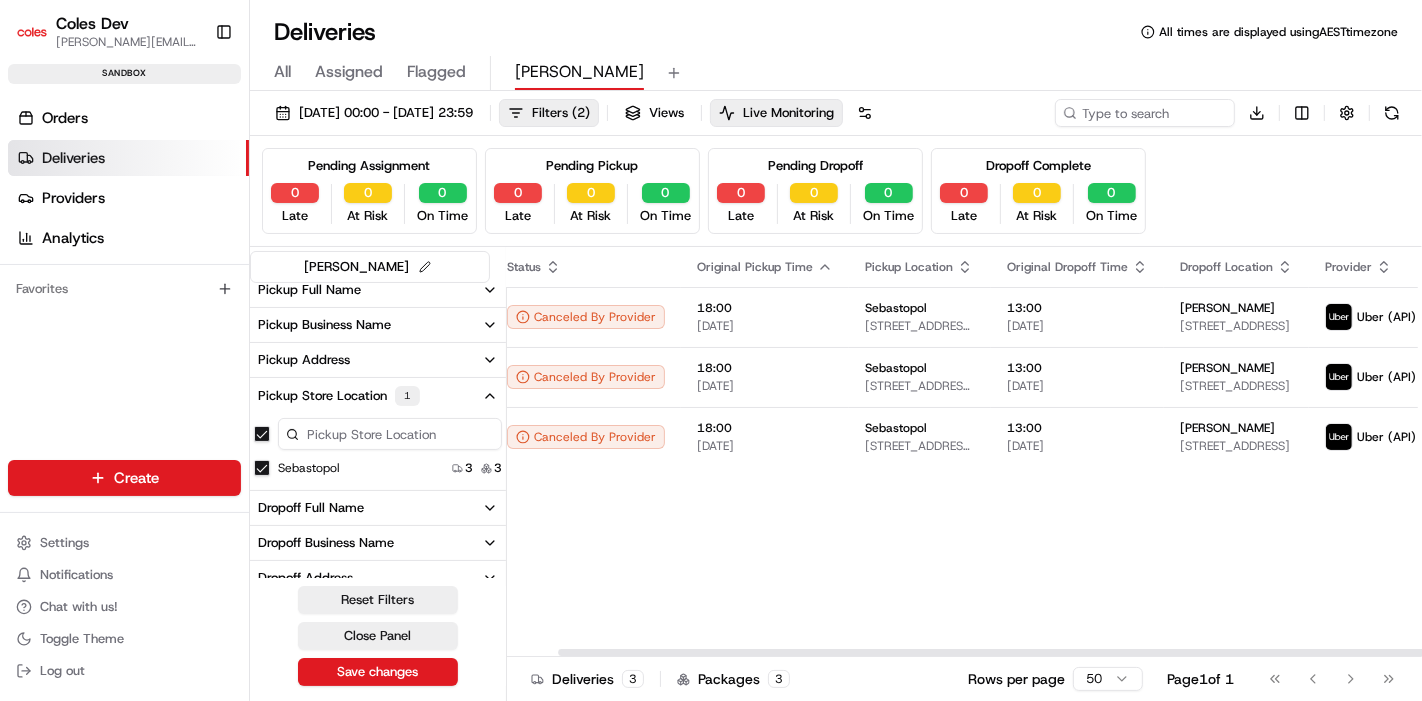 scroll, scrollTop: 0, scrollLeft: 138, axis: horizontal 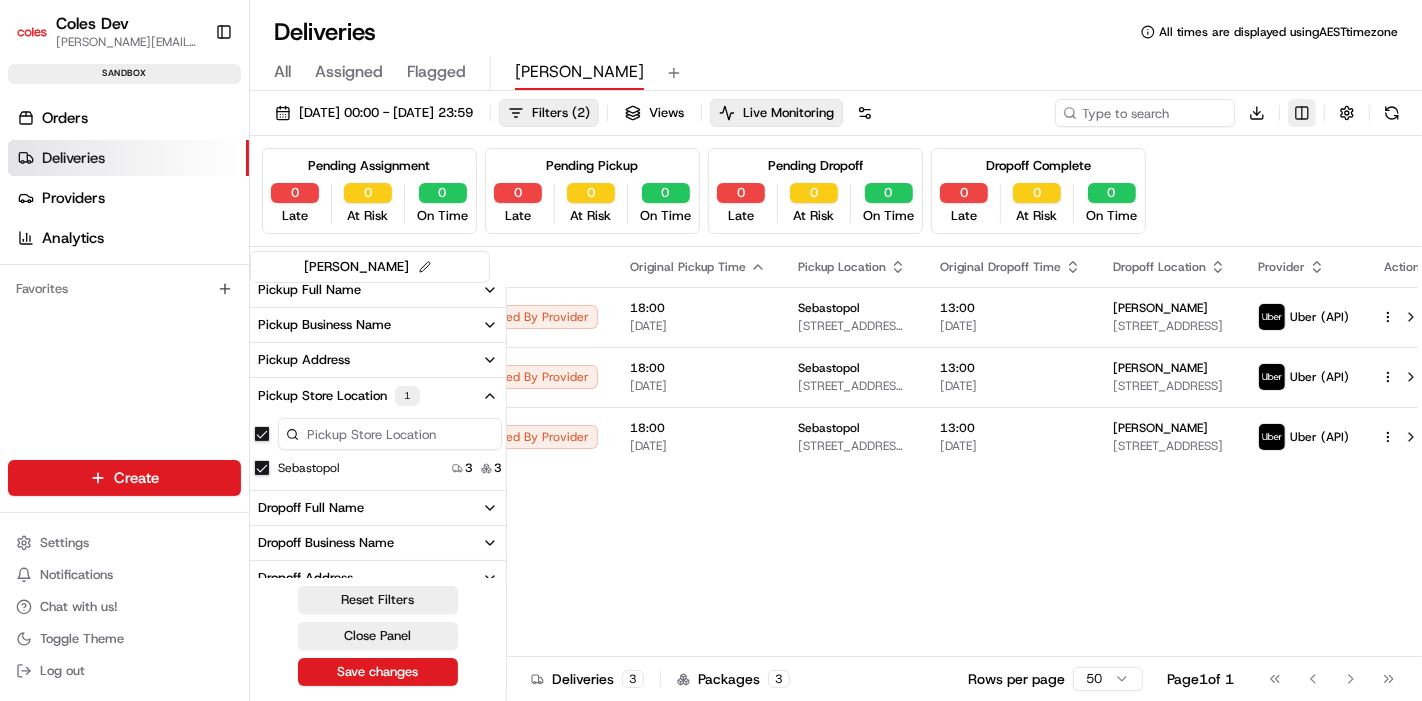 click on "Coles Dev [PERSON_NAME][EMAIL_ADDRESS][PERSON_NAME][PERSON_NAME][DOMAIN_NAME] Toggle Sidebar sandbox Orders Deliveries Providers Analytics Favorites Main Menu Members & Organization Organization Users Roles Preferences Customization Tracking Orchestration Automations Dispatch Strategy Optimization Strategy Locations Pickup Locations Dropoff Locations Zones Shifts Delivery Windows Billing Billing Integrations Notification Triggers Webhooks API Keys Request Logs Create Settings Notifications Chat with us! Toggle Theme Log out Deliveries All times are displayed using  AEST  timezone All Assigned Flagged [PERSON_NAME] [DATE] 00:00 - [DATE] 23:59 Filters ( 2 ) Views Live Monitoring Download Pending Assignment 0 Late 0 At Risk 0 On Time Pending Pickup 0 Late 0 At Risk 0 On Time Pending Dropoff 0 Late 0 At Risk 0 On Time Dropoff Complete 0 Late 0 At Risk 0 On Time [PERSON_NAME] Status City State Country Package Value Package Requirements Package Tags Provider Name 1 Courier Name Driving Distance Dispatch Strategy Created By Tags 1 3 3 Flag" at bounding box center [711, 350] 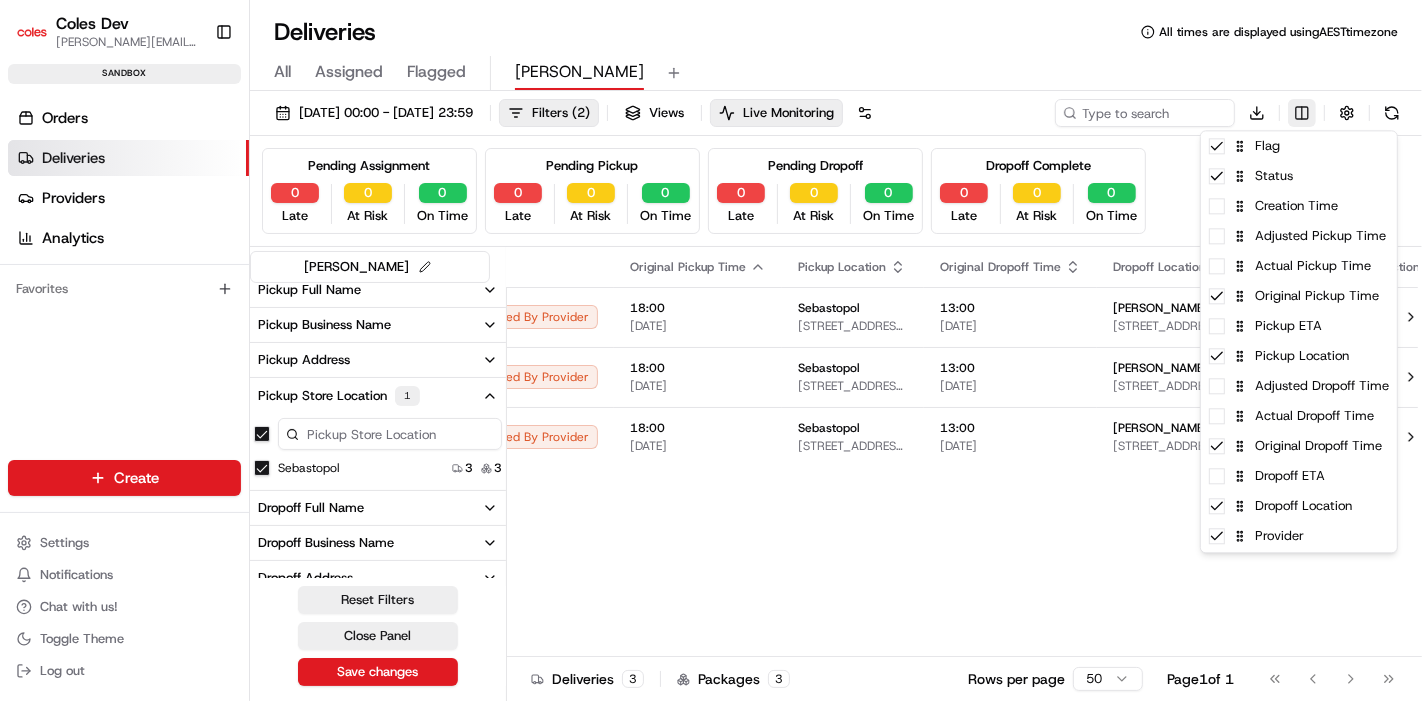 click on "Coles Dev [PERSON_NAME][EMAIL_ADDRESS][PERSON_NAME][PERSON_NAME][DOMAIN_NAME] Toggle Sidebar sandbox Orders Deliveries Providers Analytics Favorites Main Menu Members & Organization Organization Users Roles Preferences Customization Tracking Orchestration Automations Dispatch Strategy Optimization Strategy Locations Pickup Locations Dropoff Locations Zones Shifts Delivery Windows Billing Billing Integrations Notification Triggers Webhooks API Keys Request Logs Create Settings Notifications Chat with us! Toggle Theme Log out Deliveries All times are displayed using  AEST  timezone All Assigned Flagged [PERSON_NAME] [DATE] 00:00 - [DATE] 23:59 Filters ( 2 ) Views Live Monitoring Download Pending Assignment 0 Late 0 At Risk 0 On Time Pending Pickup 0 Late 0 At Risk 0 On Time Pending Dropoff 0 Late 0 At Risk 0 On Time Dropoff Complete 0 Late 0 At Risk 0 On Time [PERSON_NAME] Status City State Country Package Value Package Requirements Package Tags Provider Name 1 Courier Name Driving Distance Dispatch Strategy Created By Tags 1 3 3 Flag" at bounding box center (711, 350) 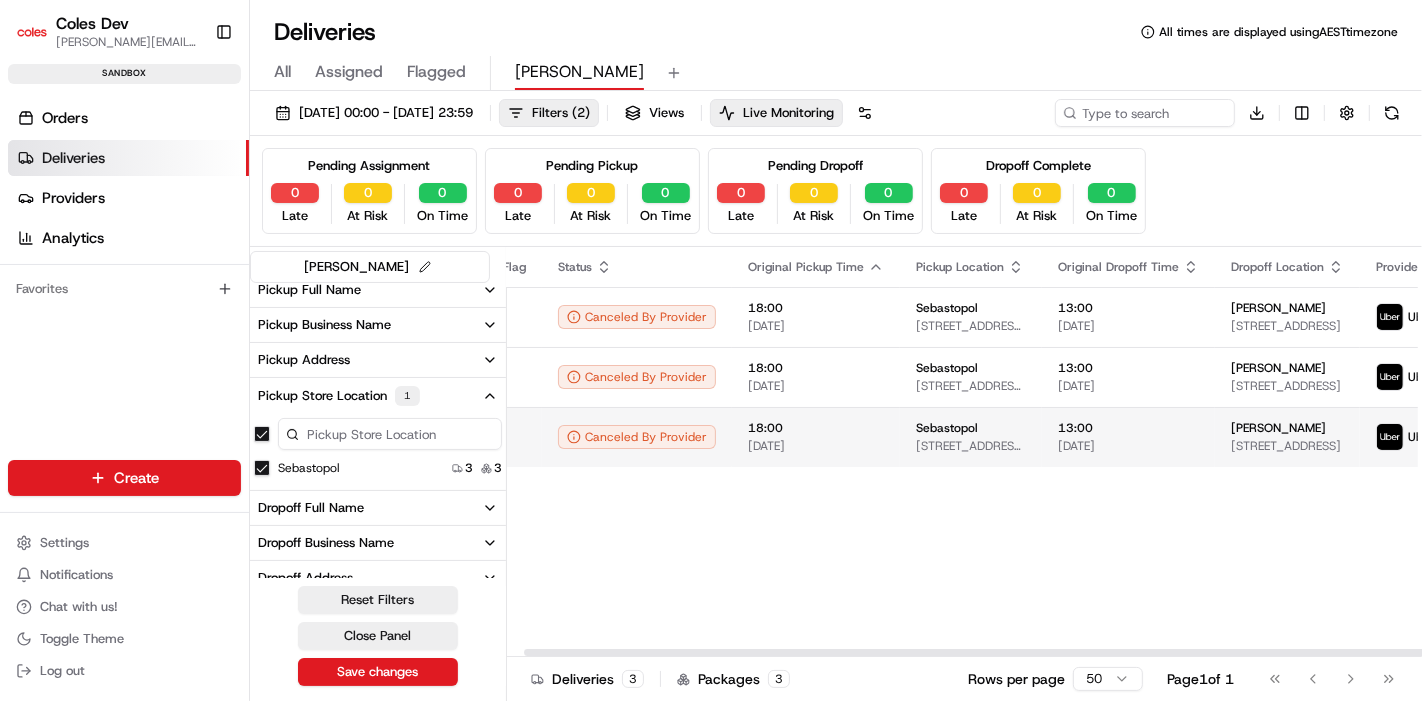 scroll, scrollTop: 0, scrollLeft: 18, axis: horizontal 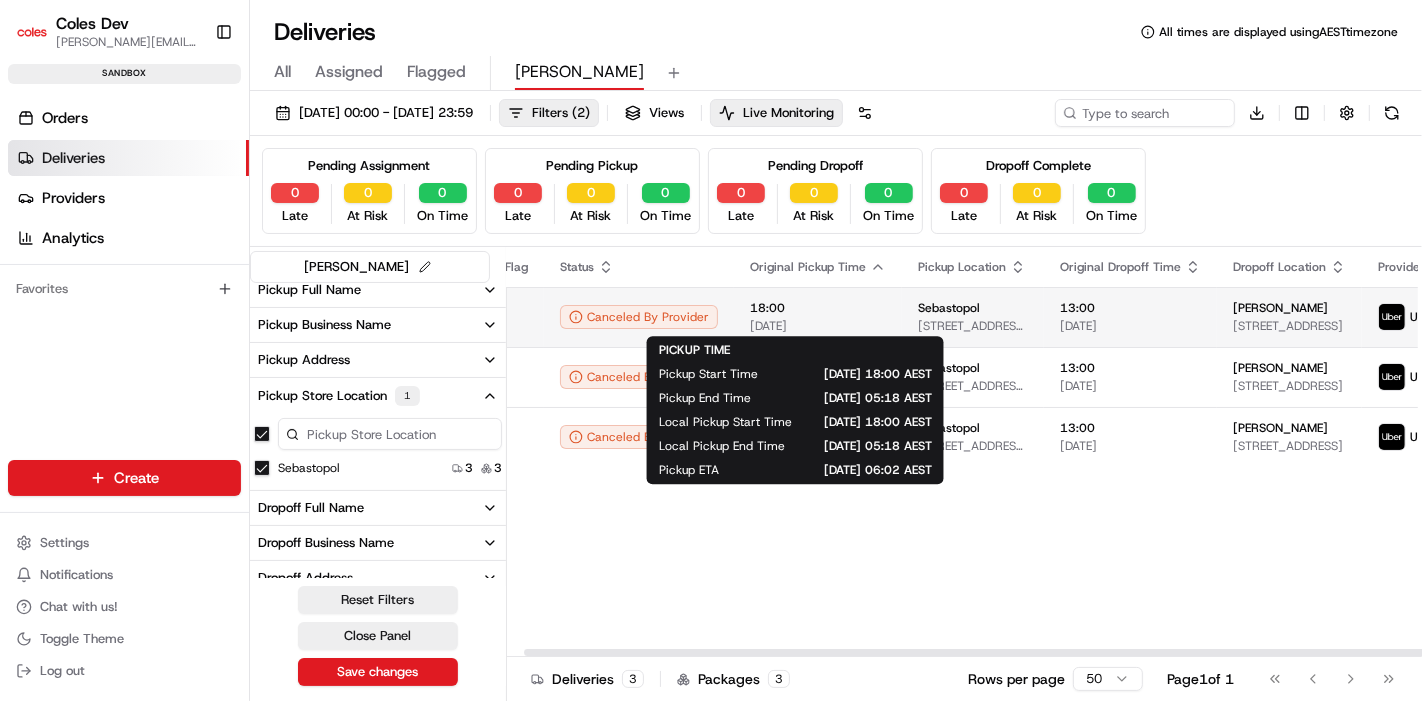 click on "18:00" at bounding box center (818, 308) 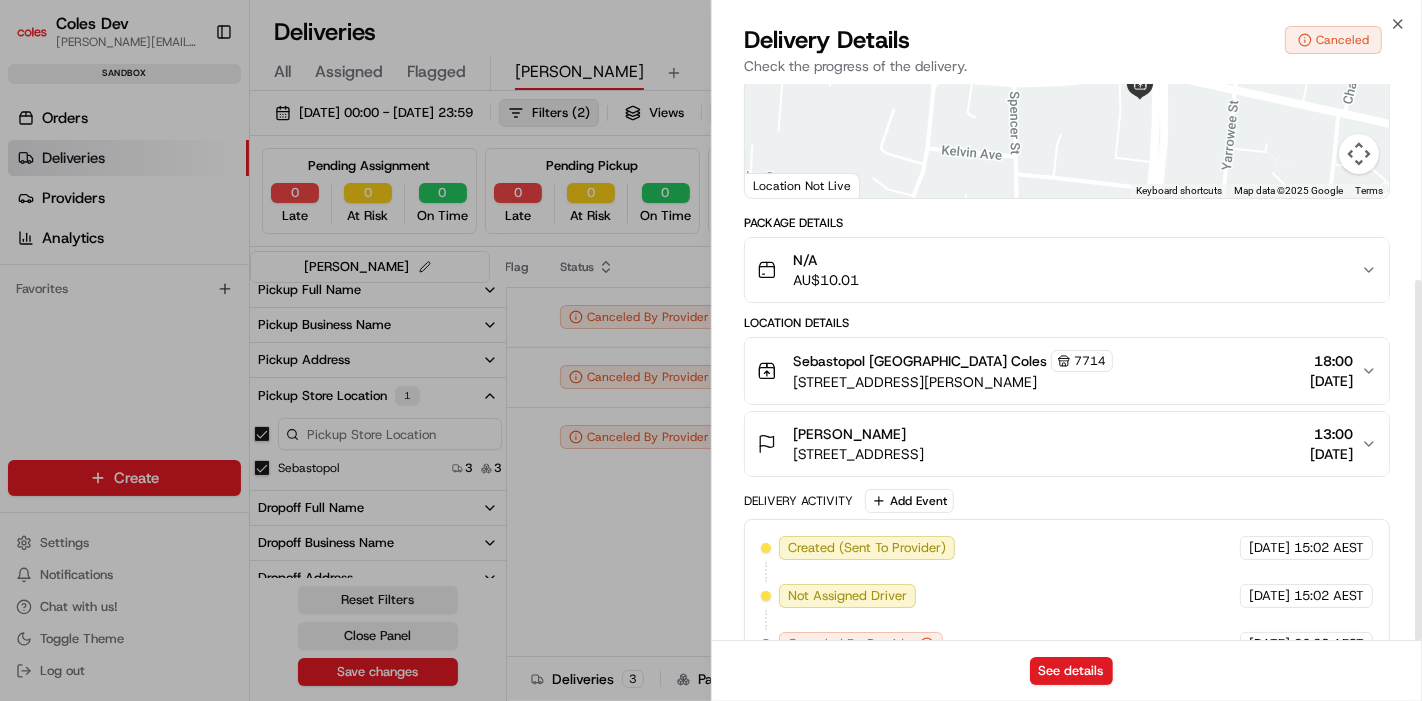scroll, scrollTop: 302, scrollLeft: 0, axis: vertical 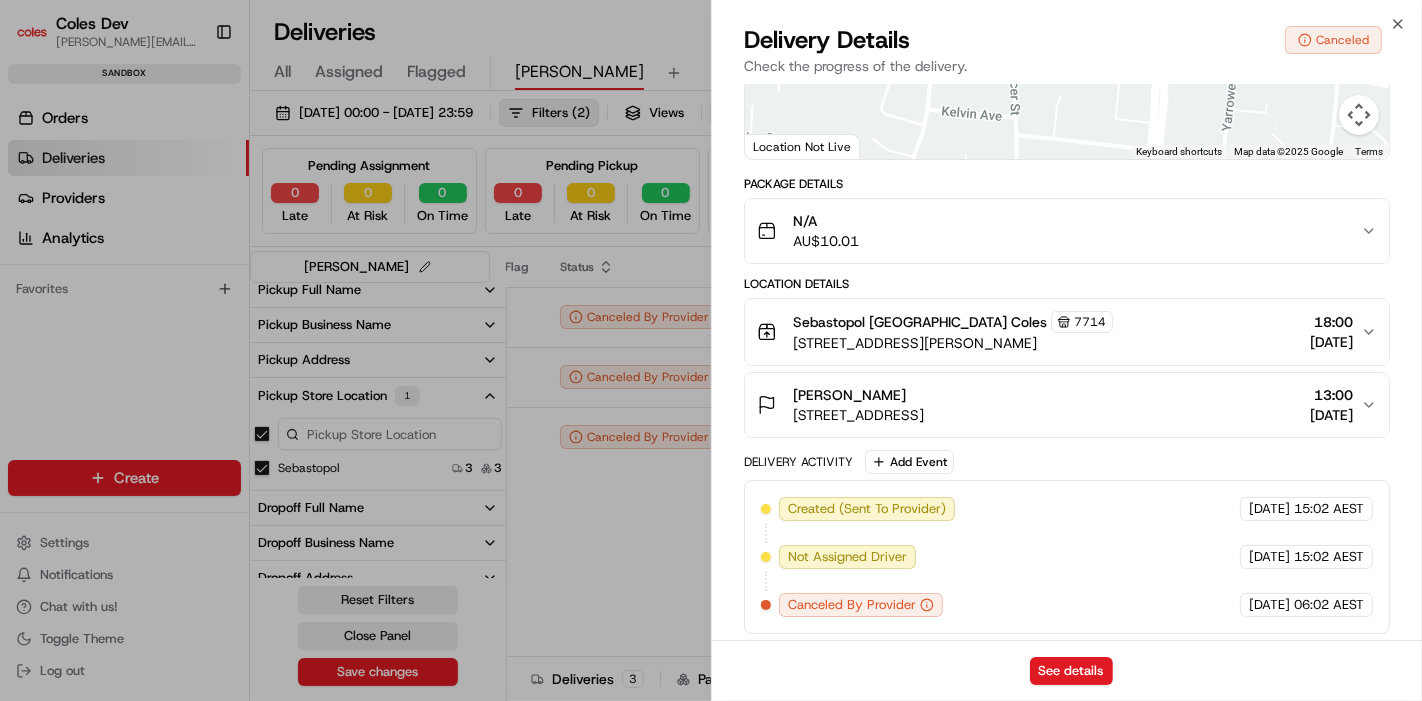 click 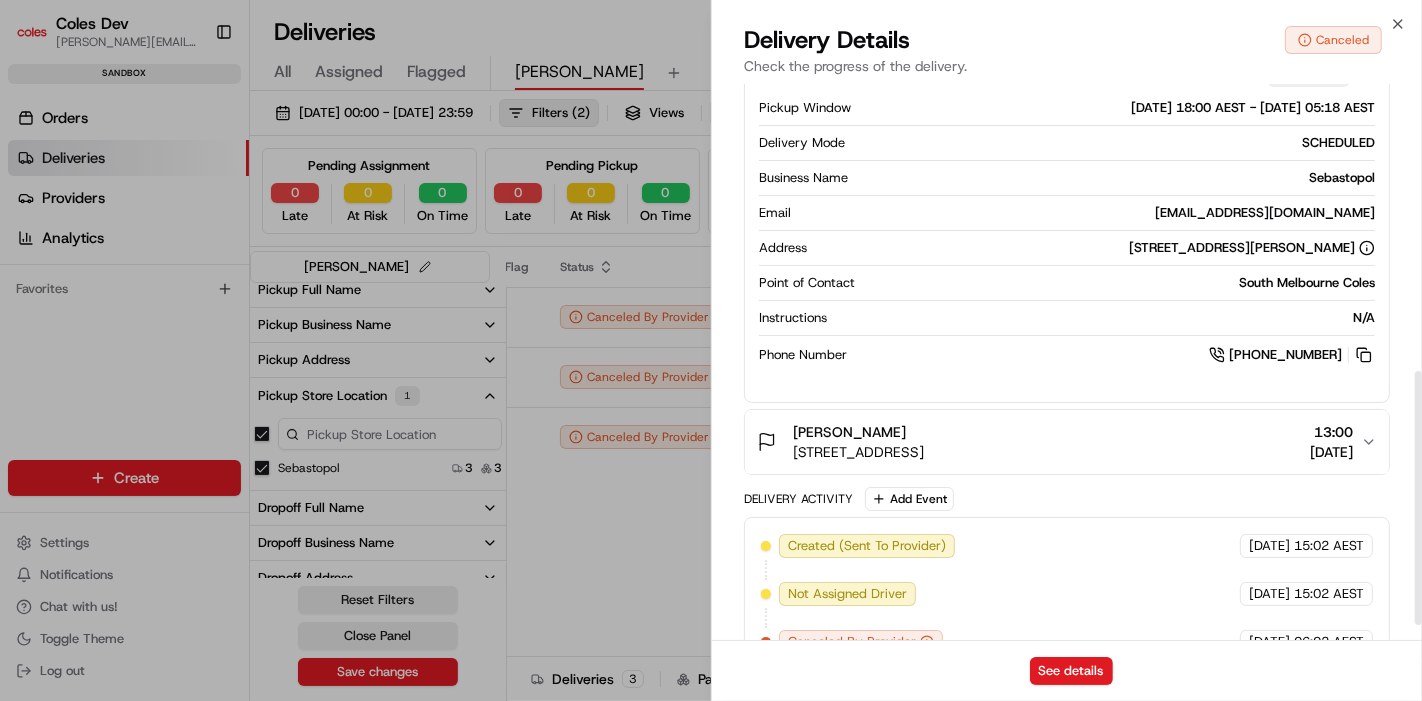 scroll, scrollTop: 631, scrollLeft: 0, axis: vertical 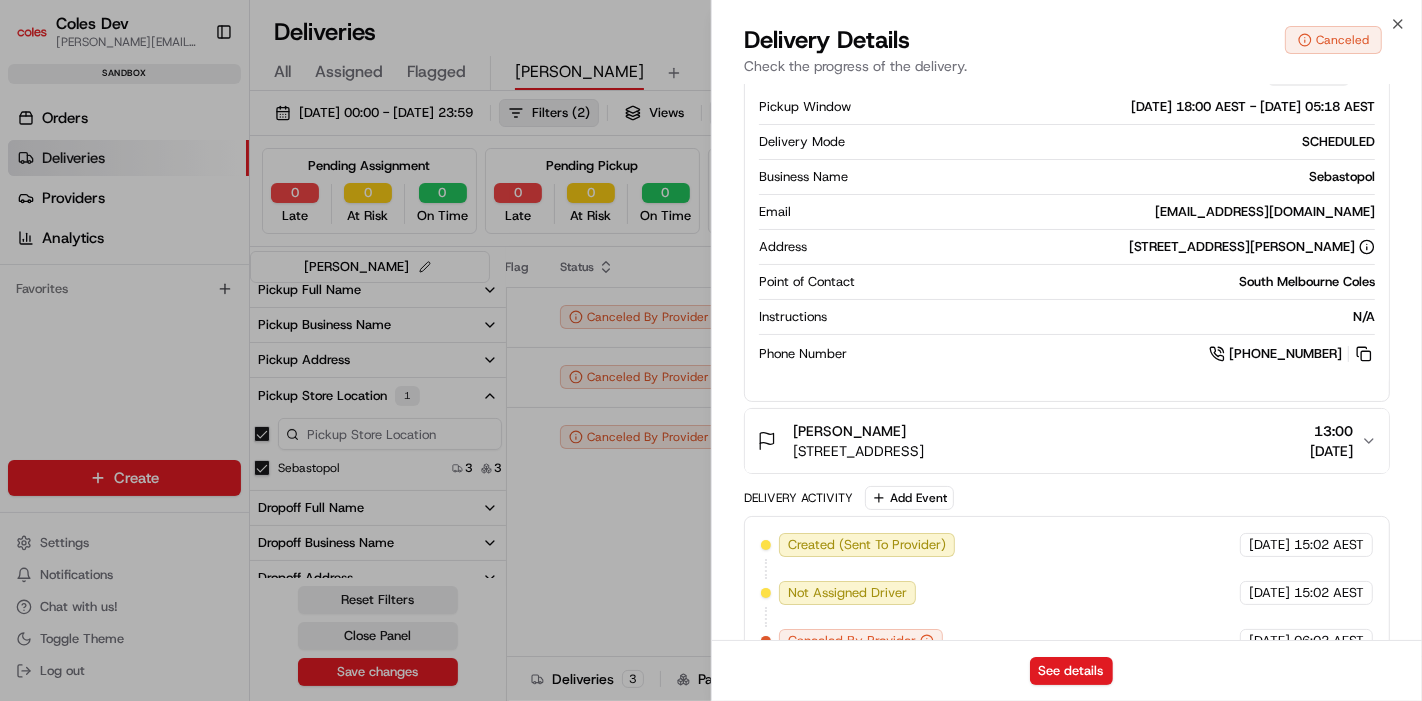 click 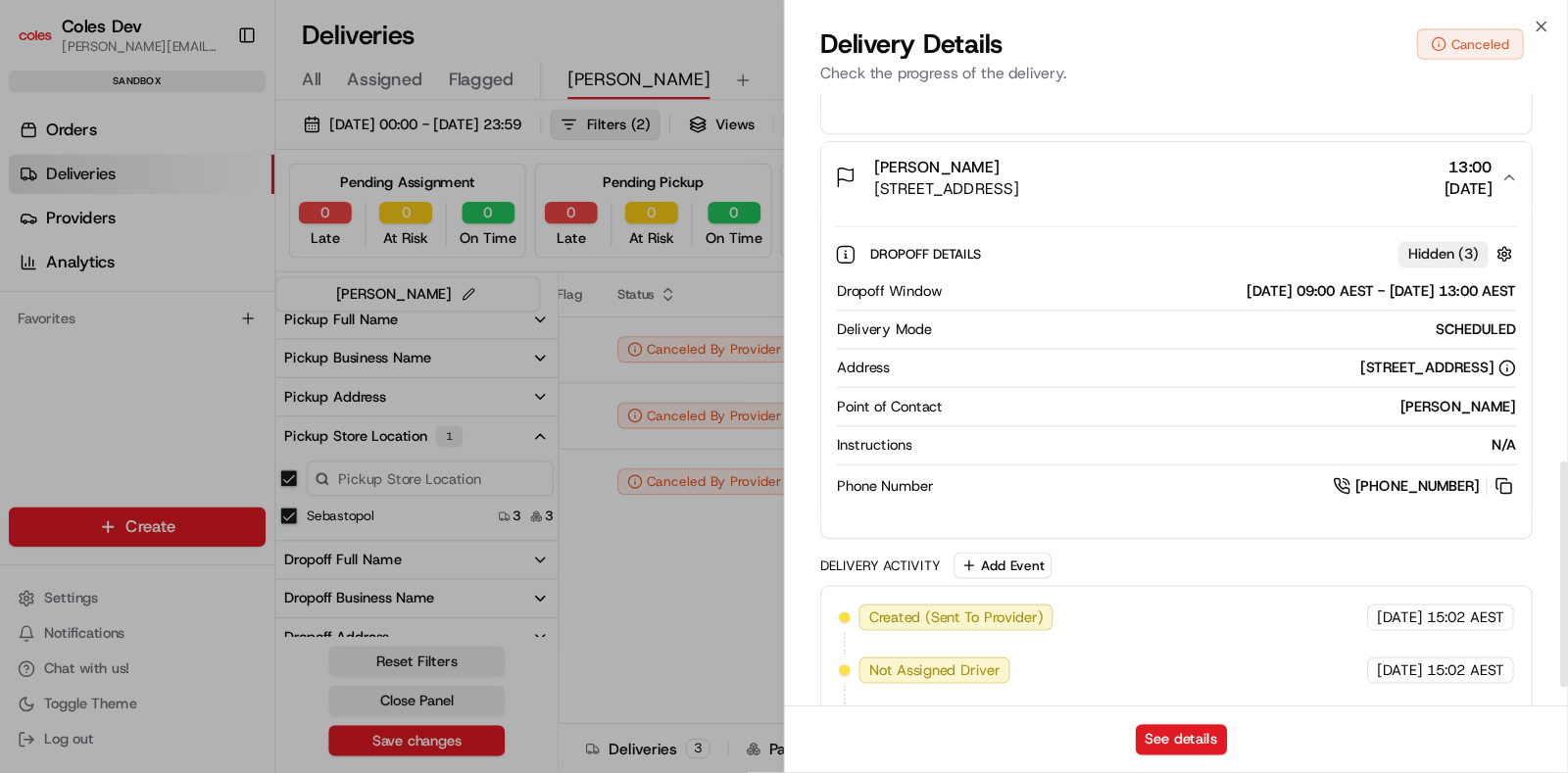 scroll, scrollTop: 940, scrollLeft: 0, axis: vertical 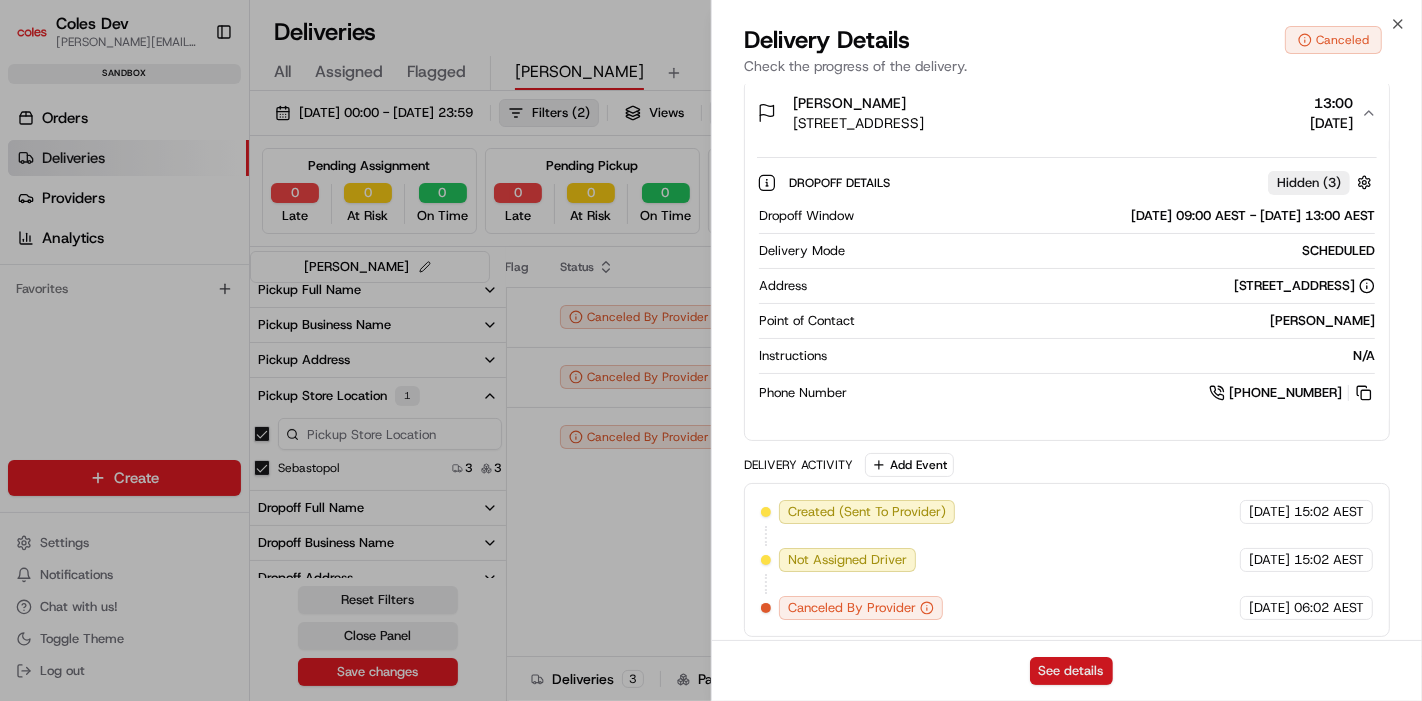 click on "See details" at bounding box center (1071, 671) 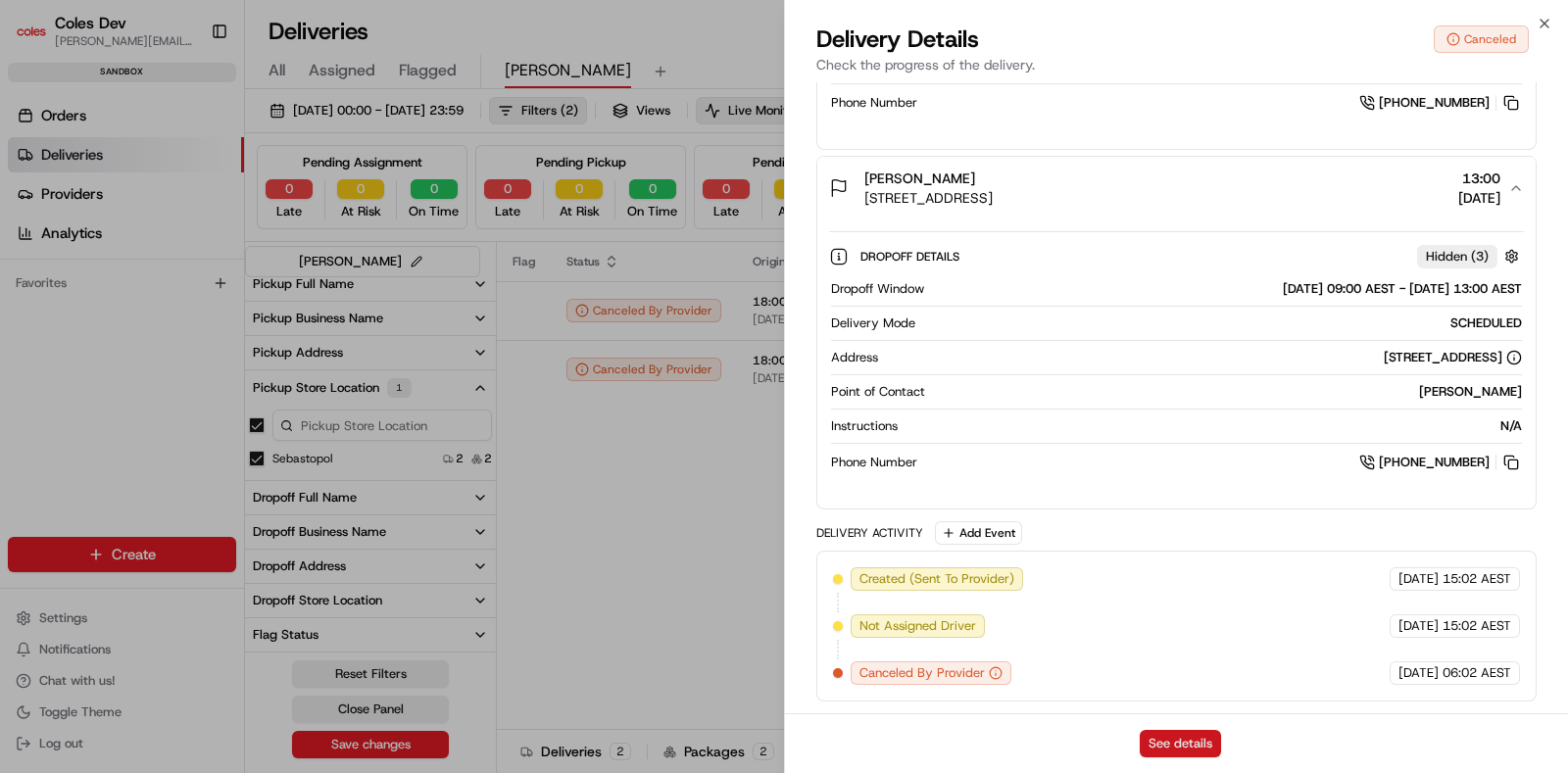 scroll, scrollTop: 458, scrollLeft: 0, axis: vertical 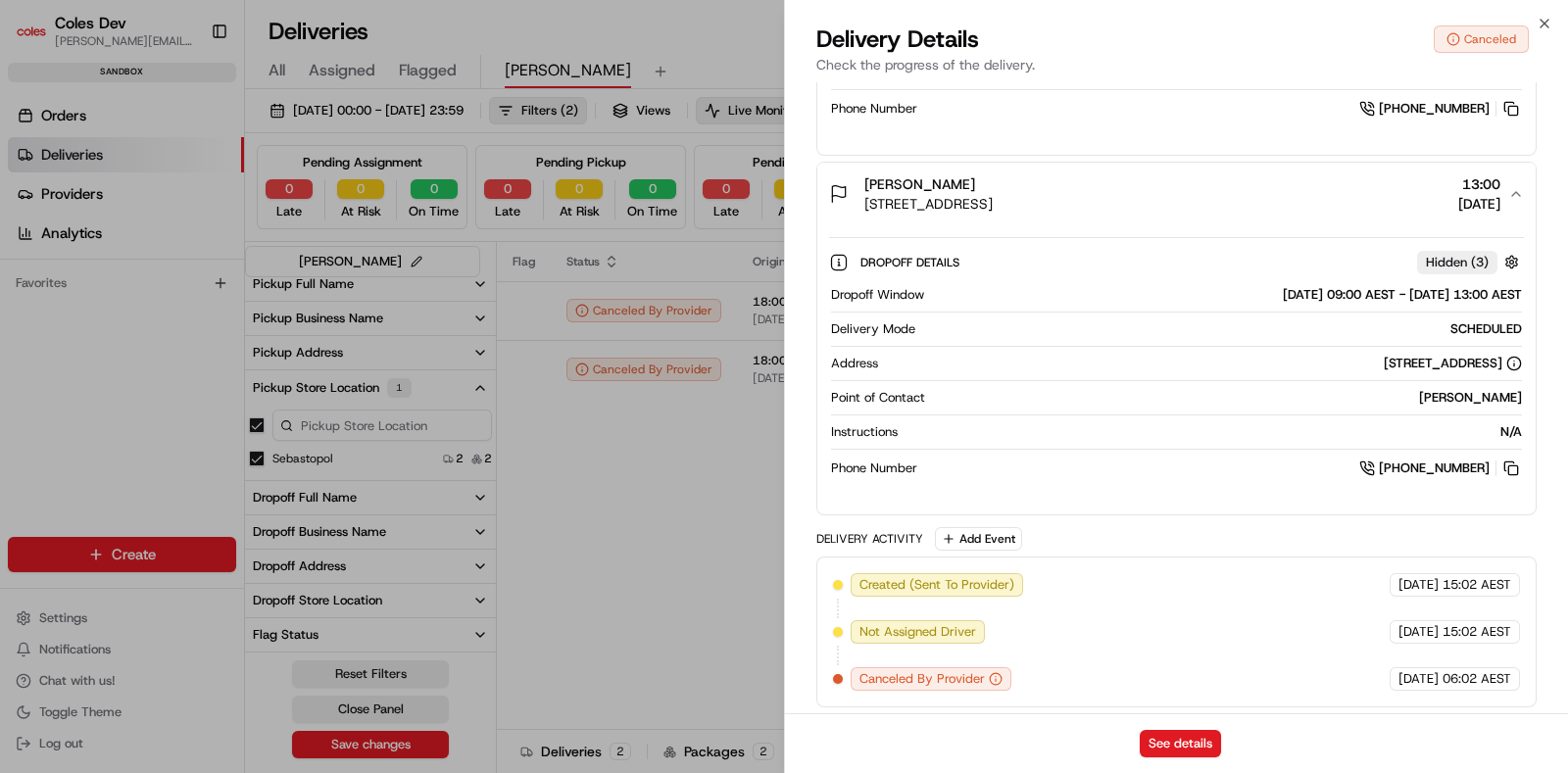 click on "Delivery Details Canceled Check the progress of the delivery." at bounding box center [1176, 53] 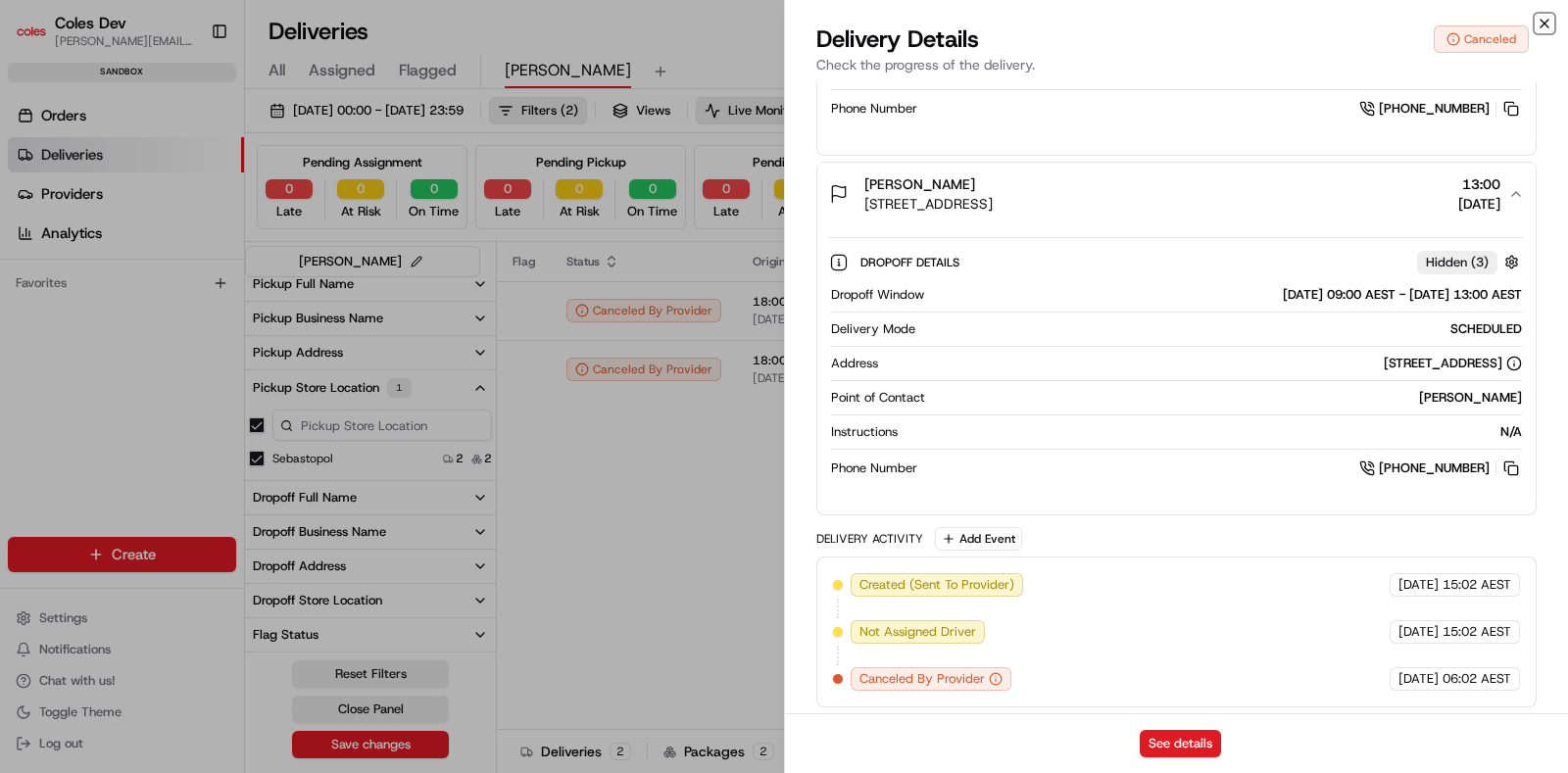 click 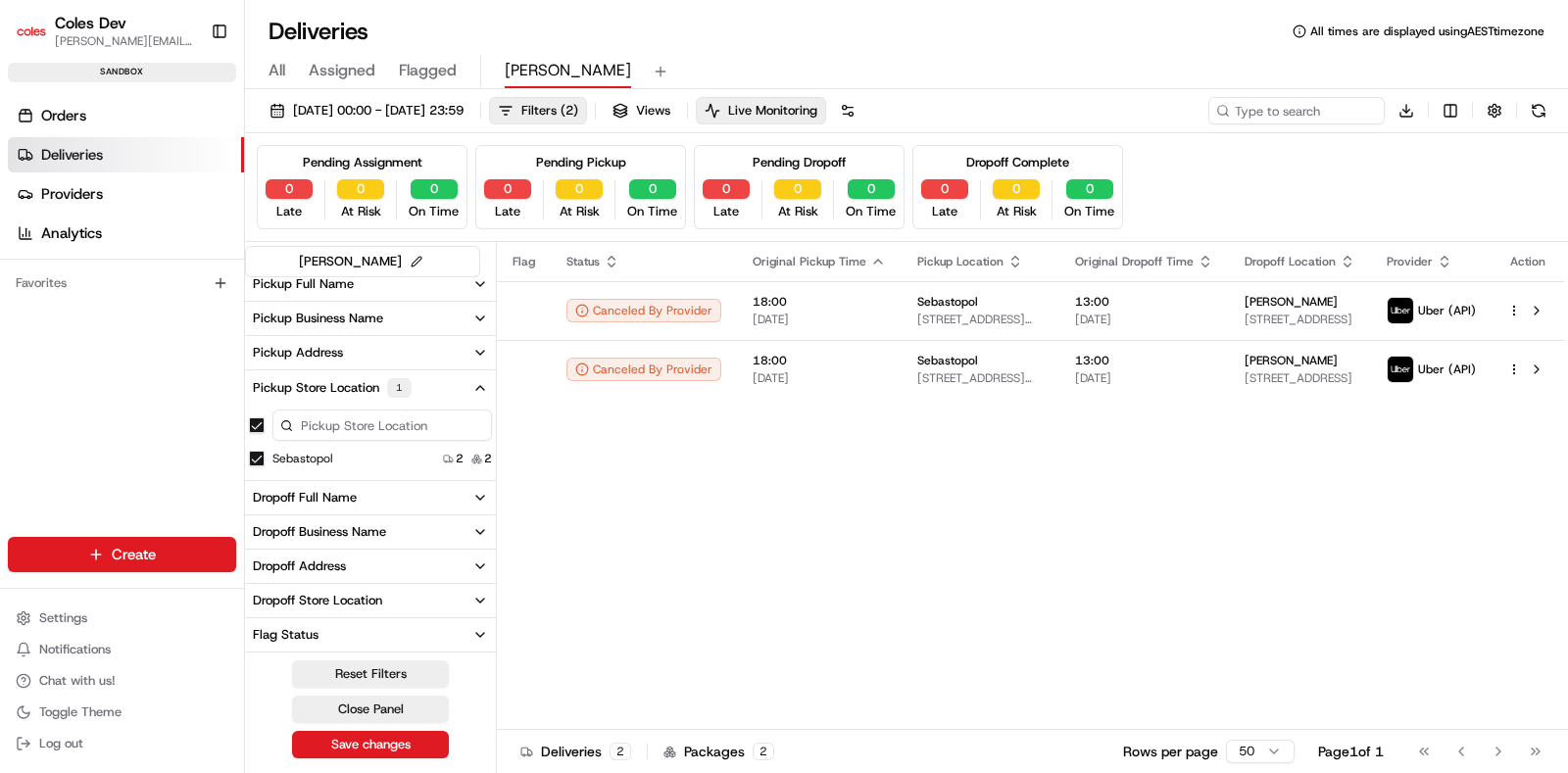 click on "Deliveries" at bounding box center [125, 155] 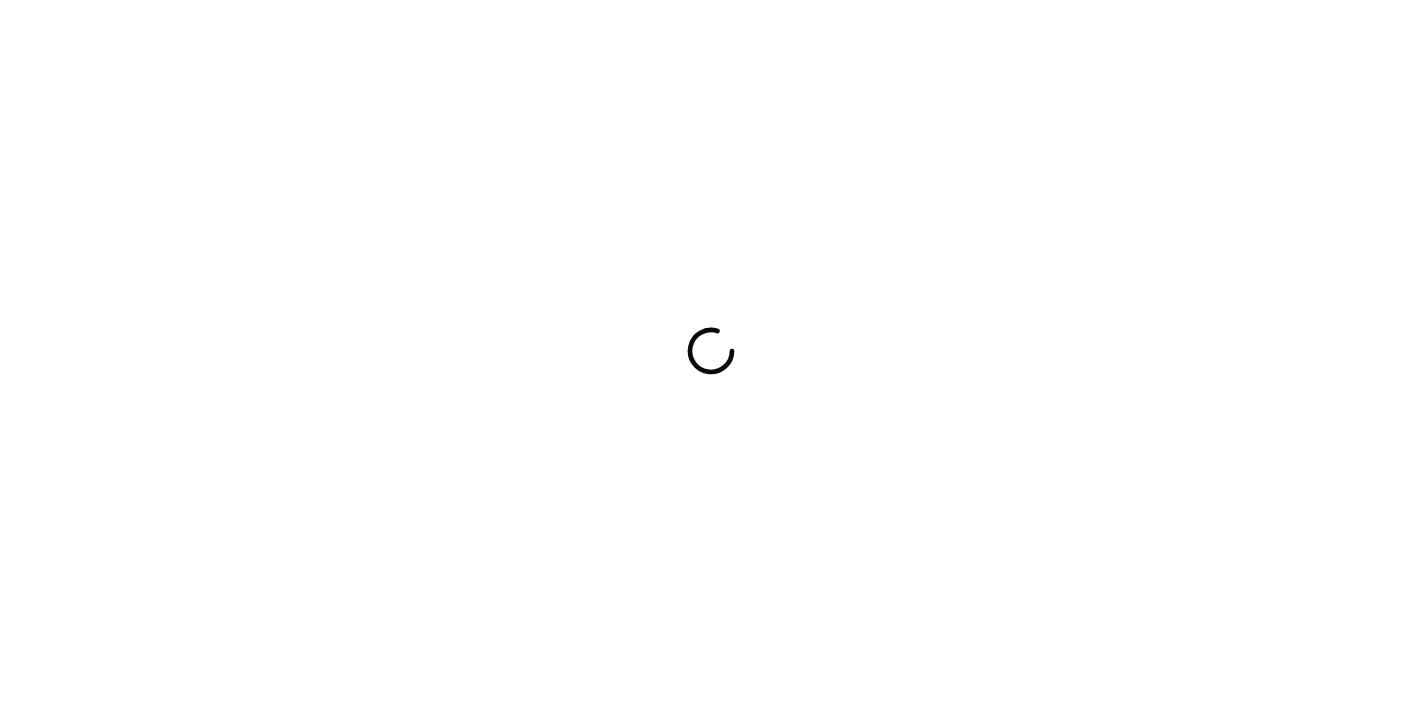 scroll, scrollTop: 0, scrollLeft: 0, axis: both 